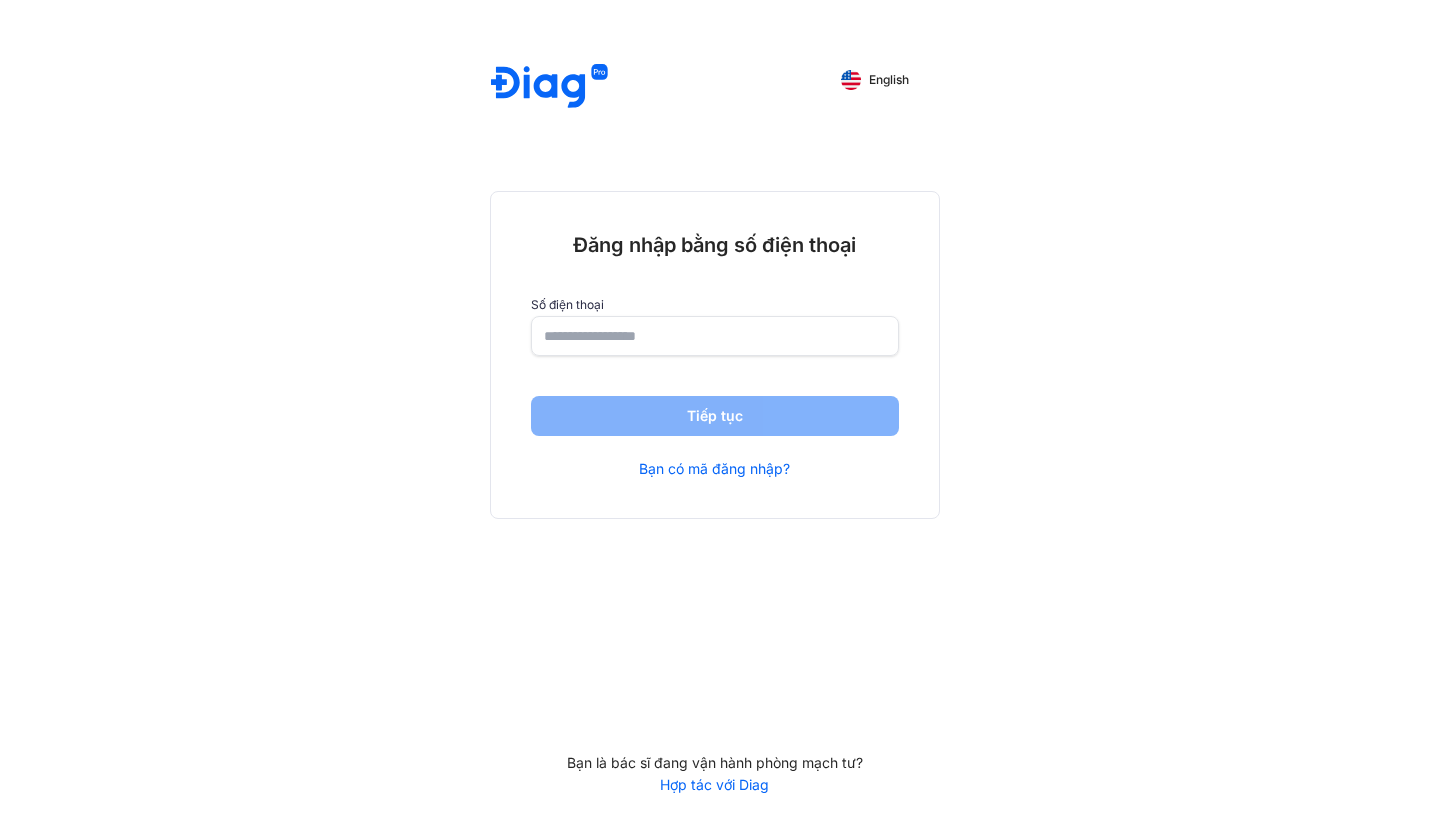 scroll, scrollTop: 0, scrollLeft: 0, axis: both 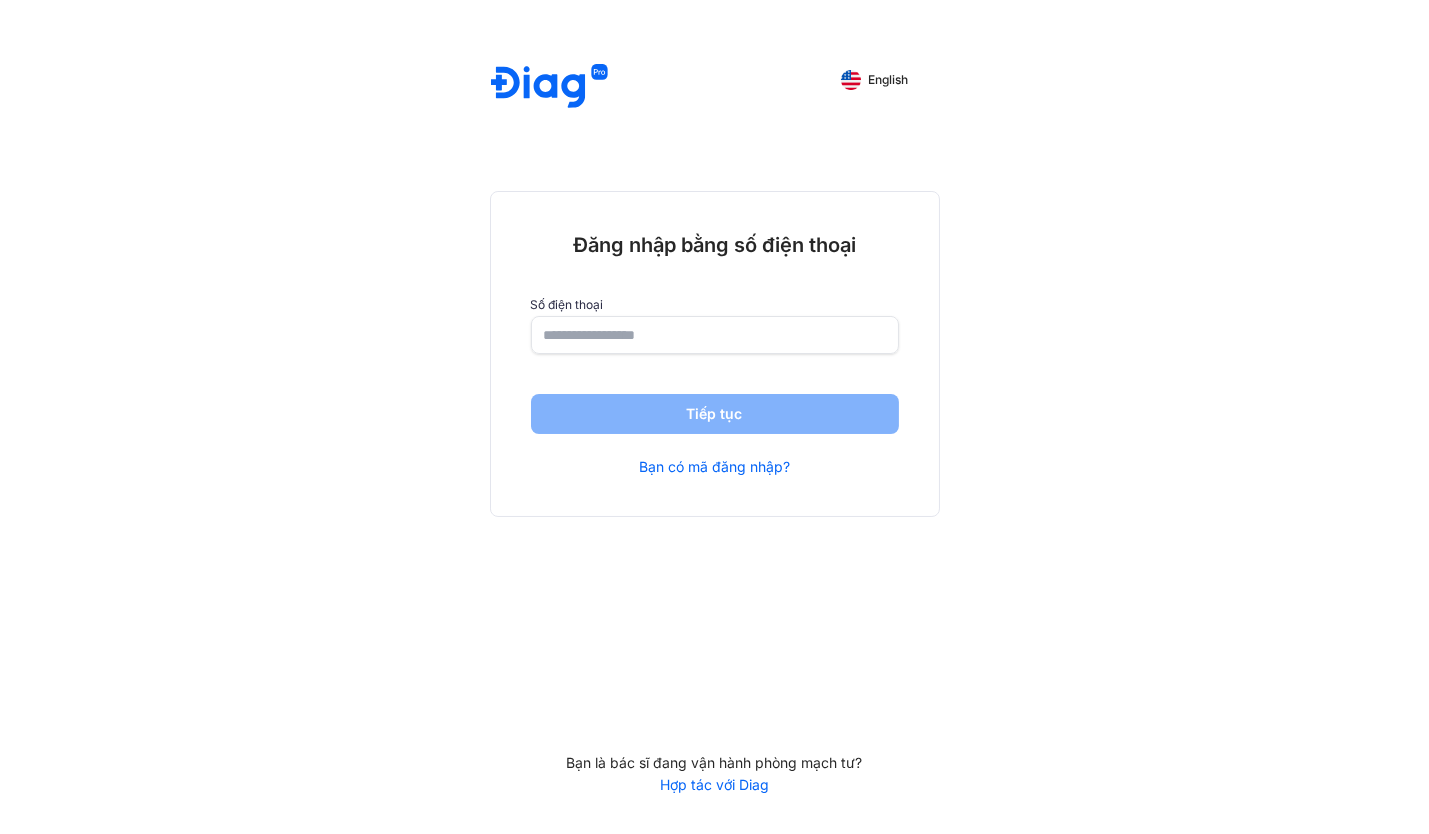 click 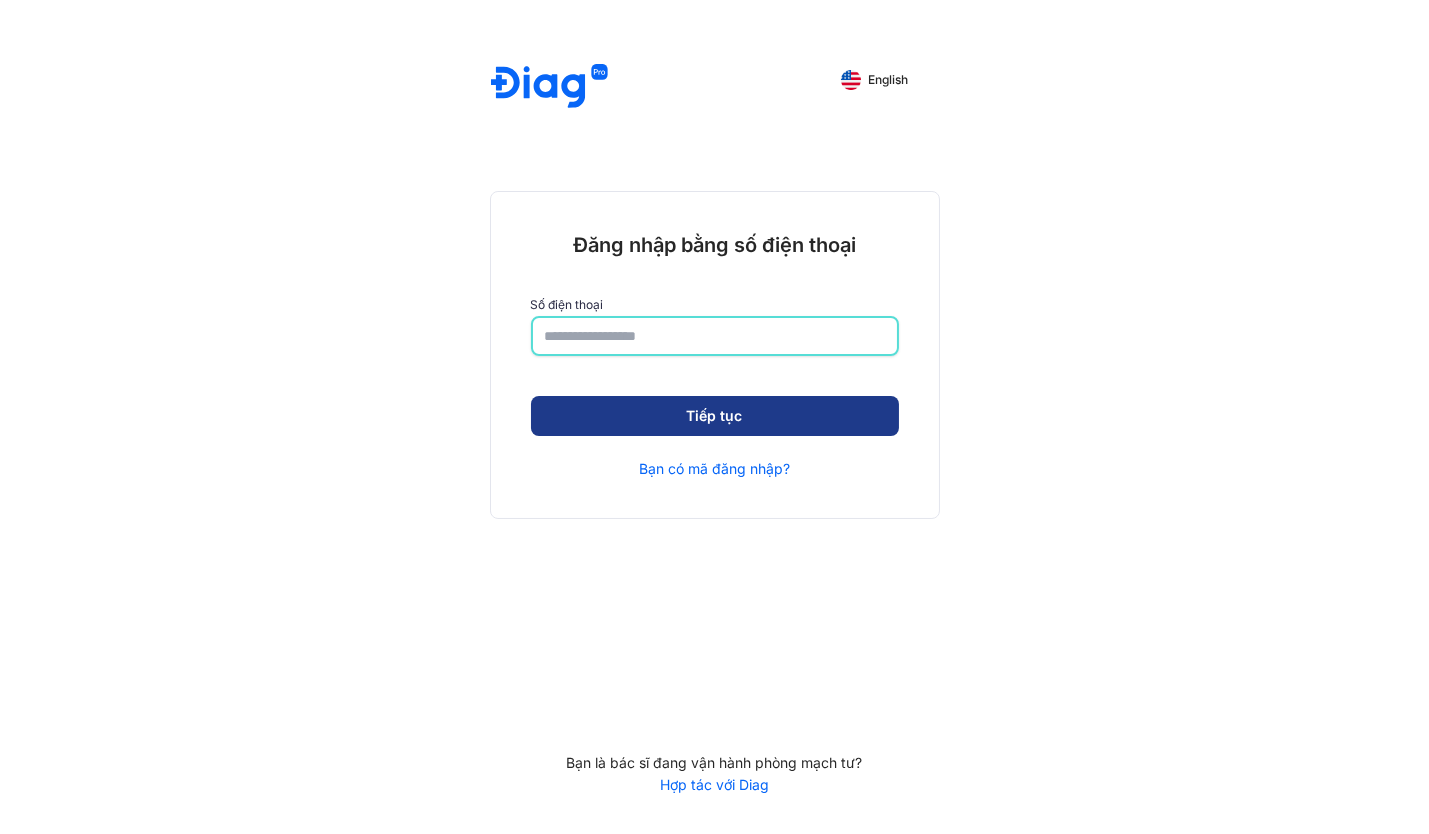 type on "**********" 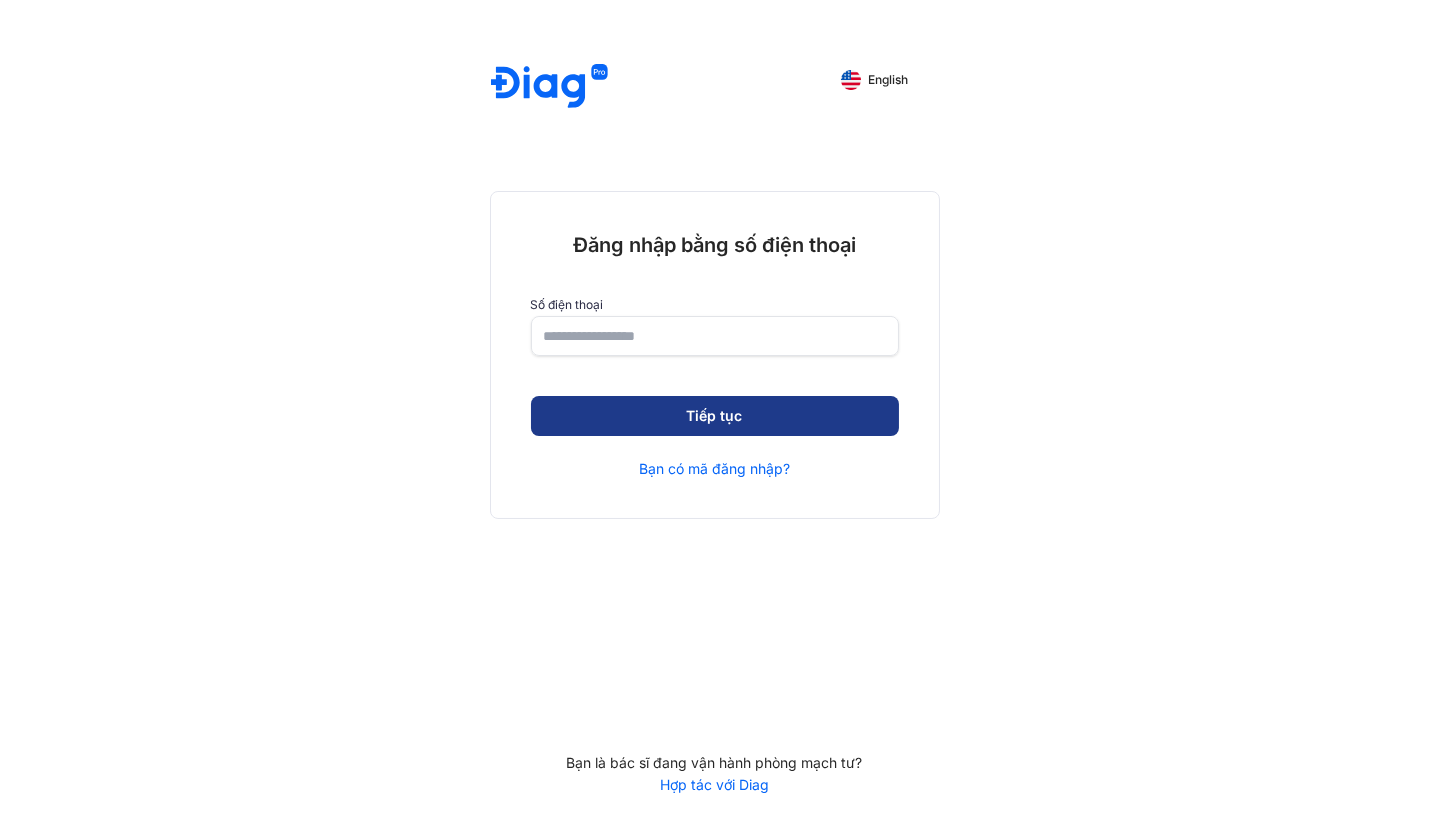 click on "Tiếp tục" at bounding box center (715, 416) 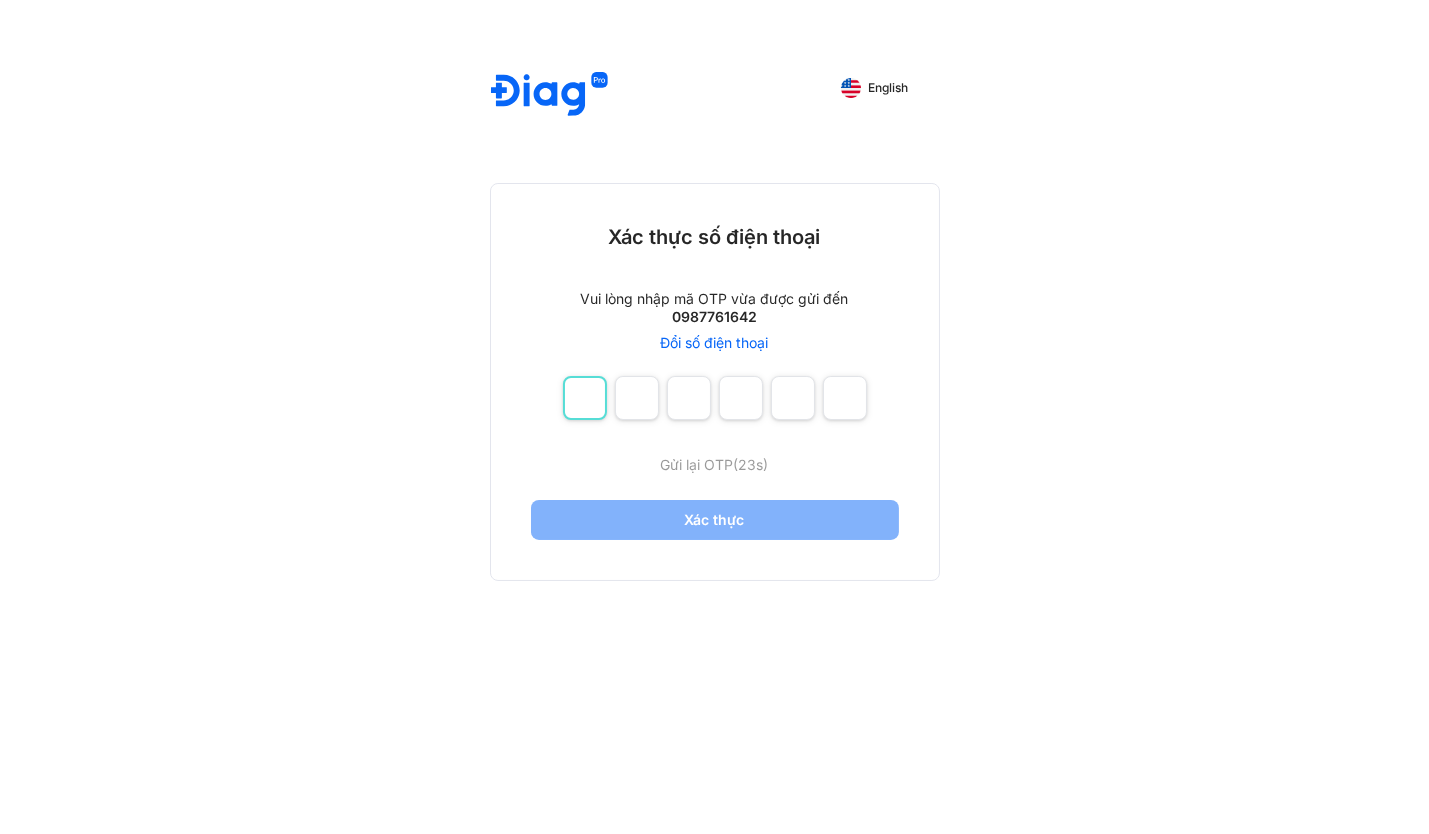 click at bounding box center [585, 398] 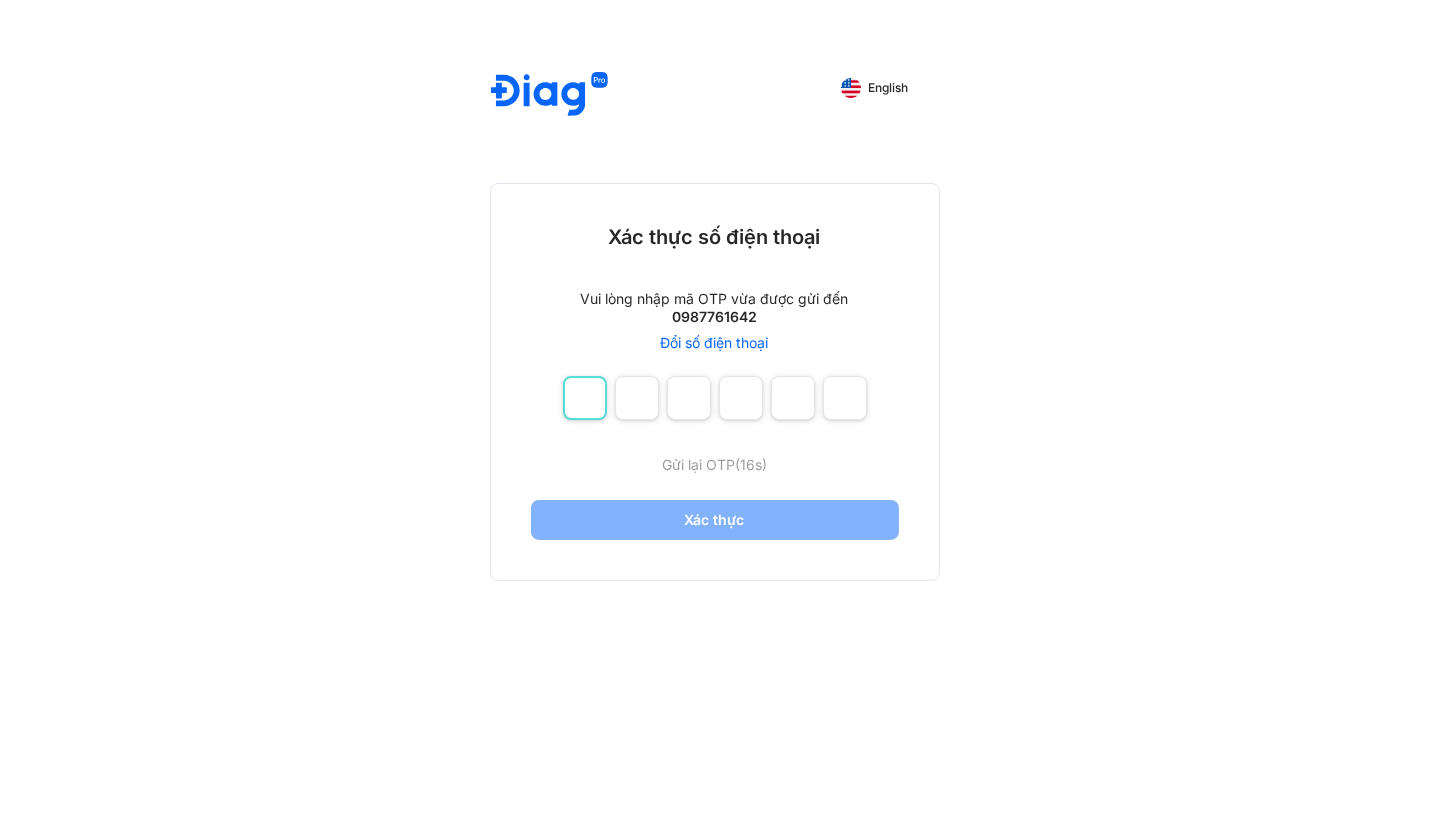 type on "*" 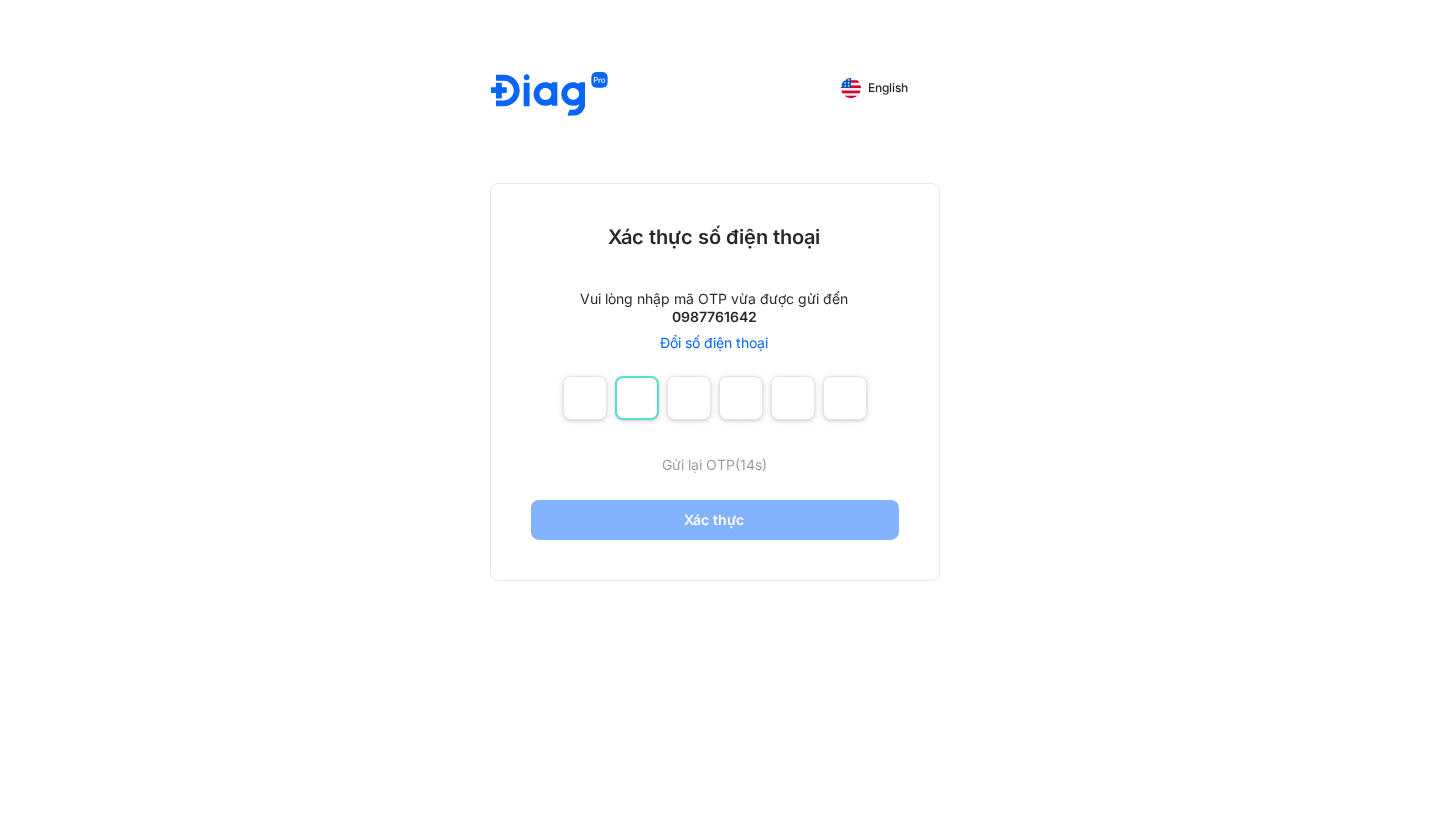 type on "*" 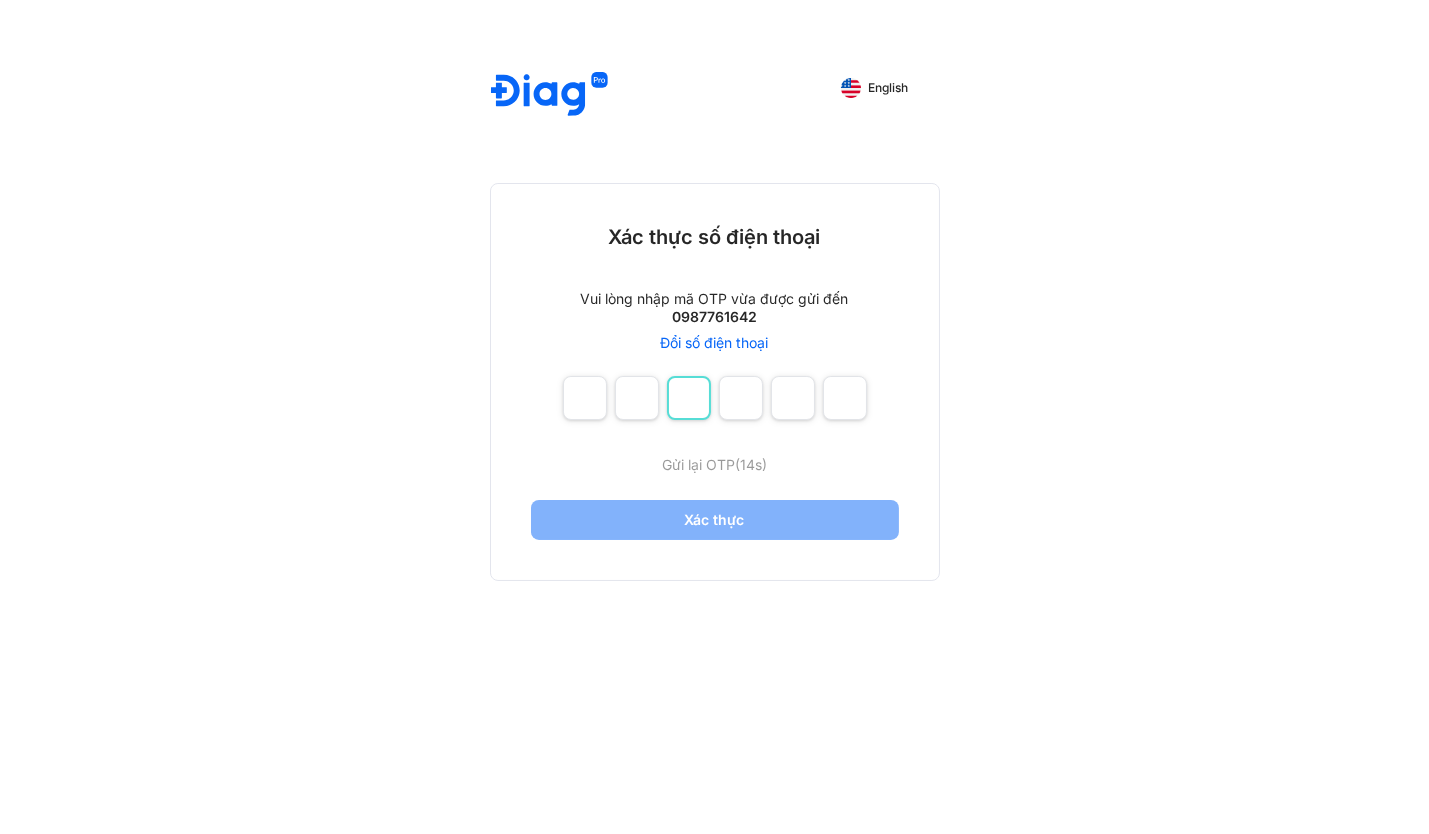 type on "*" 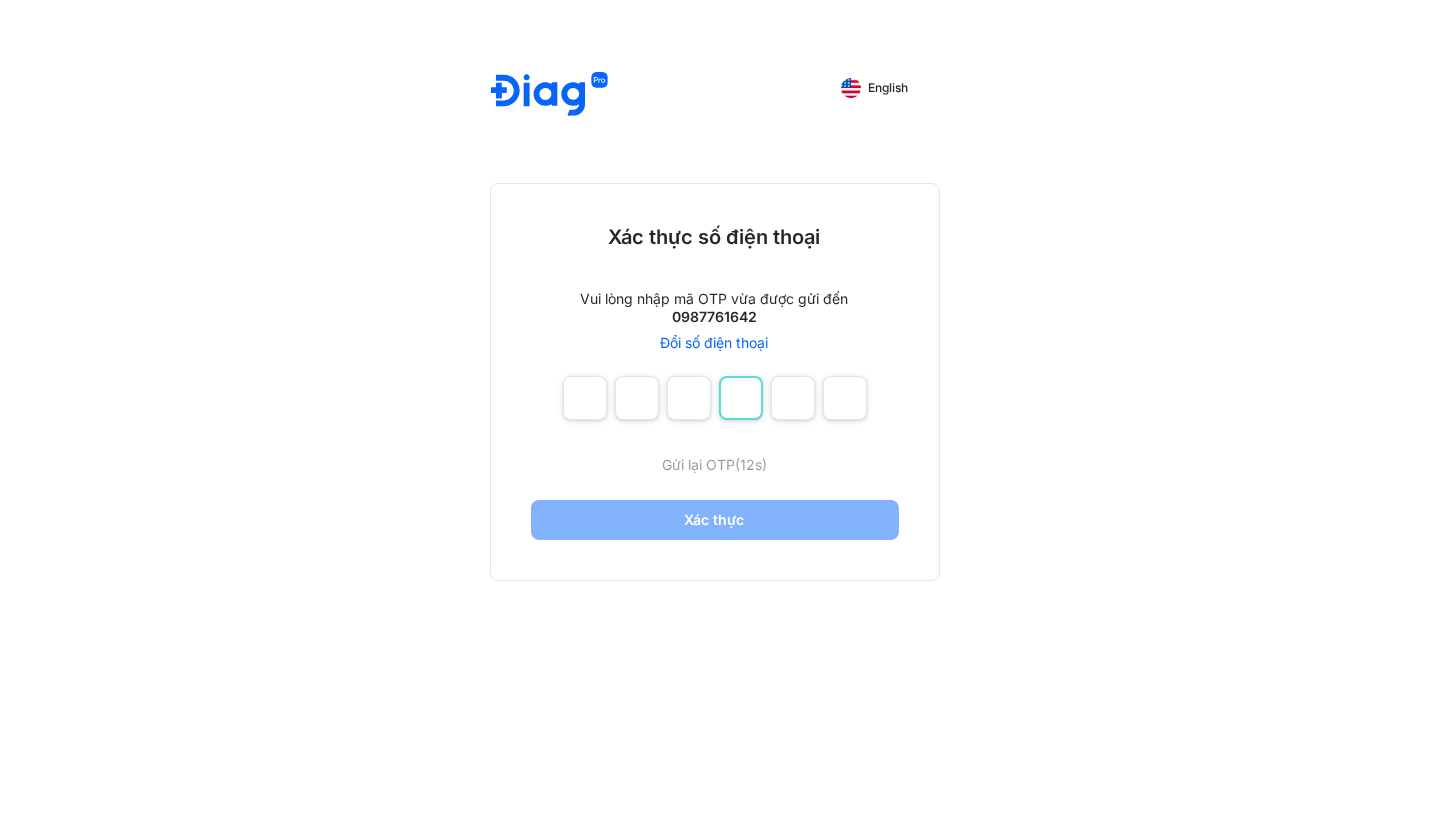 type on "*" 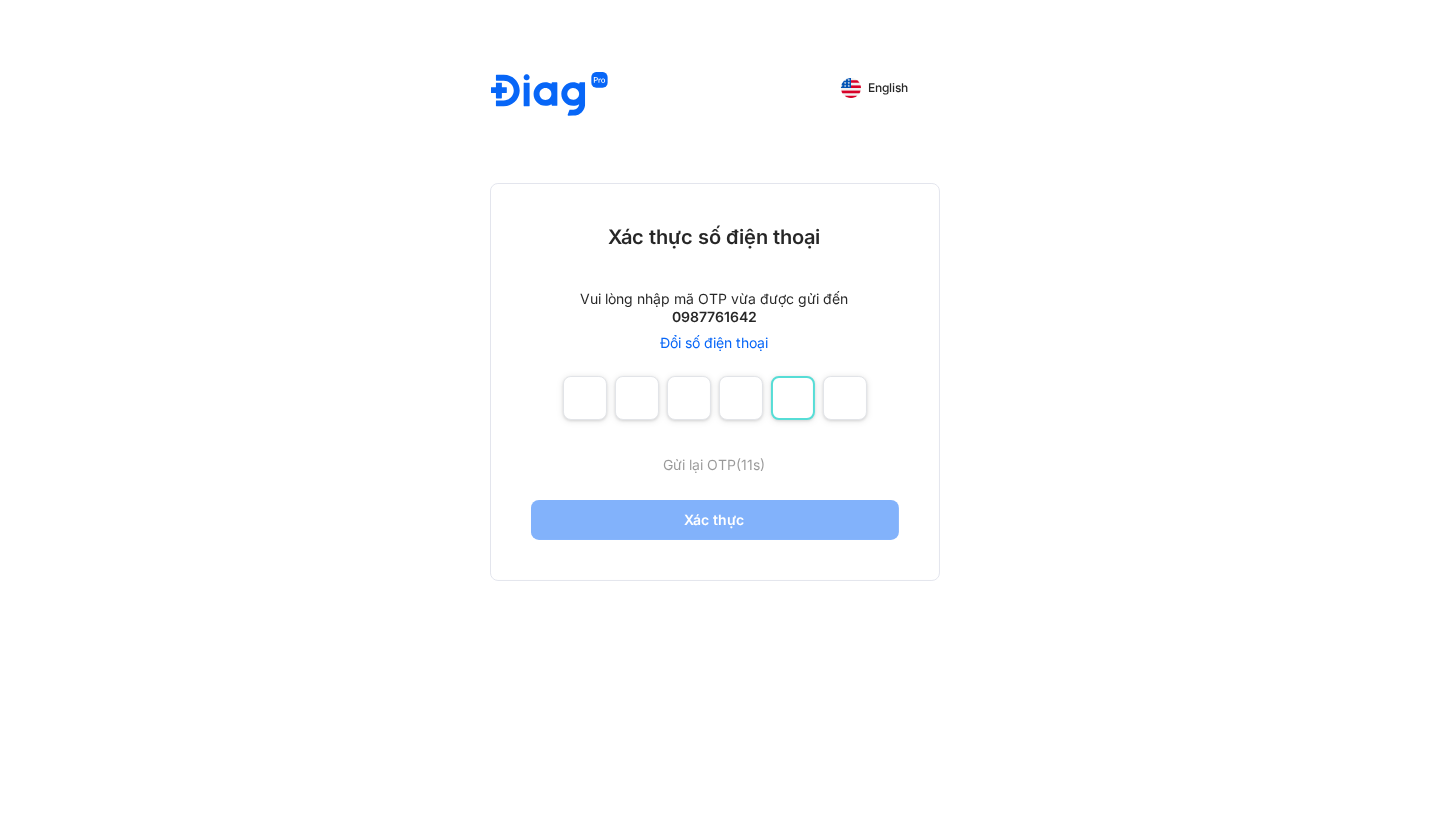 type on "*" 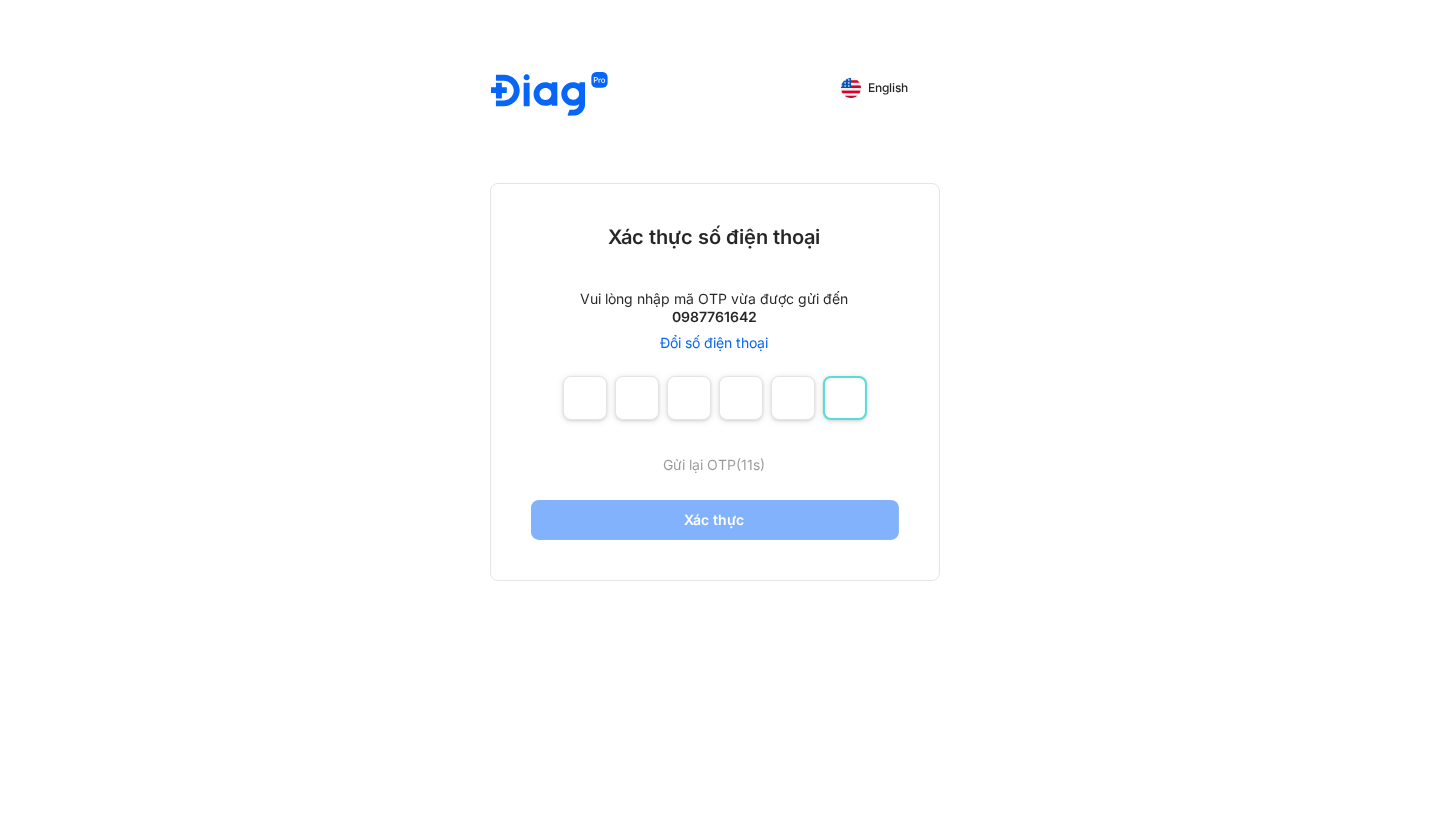type on "*" 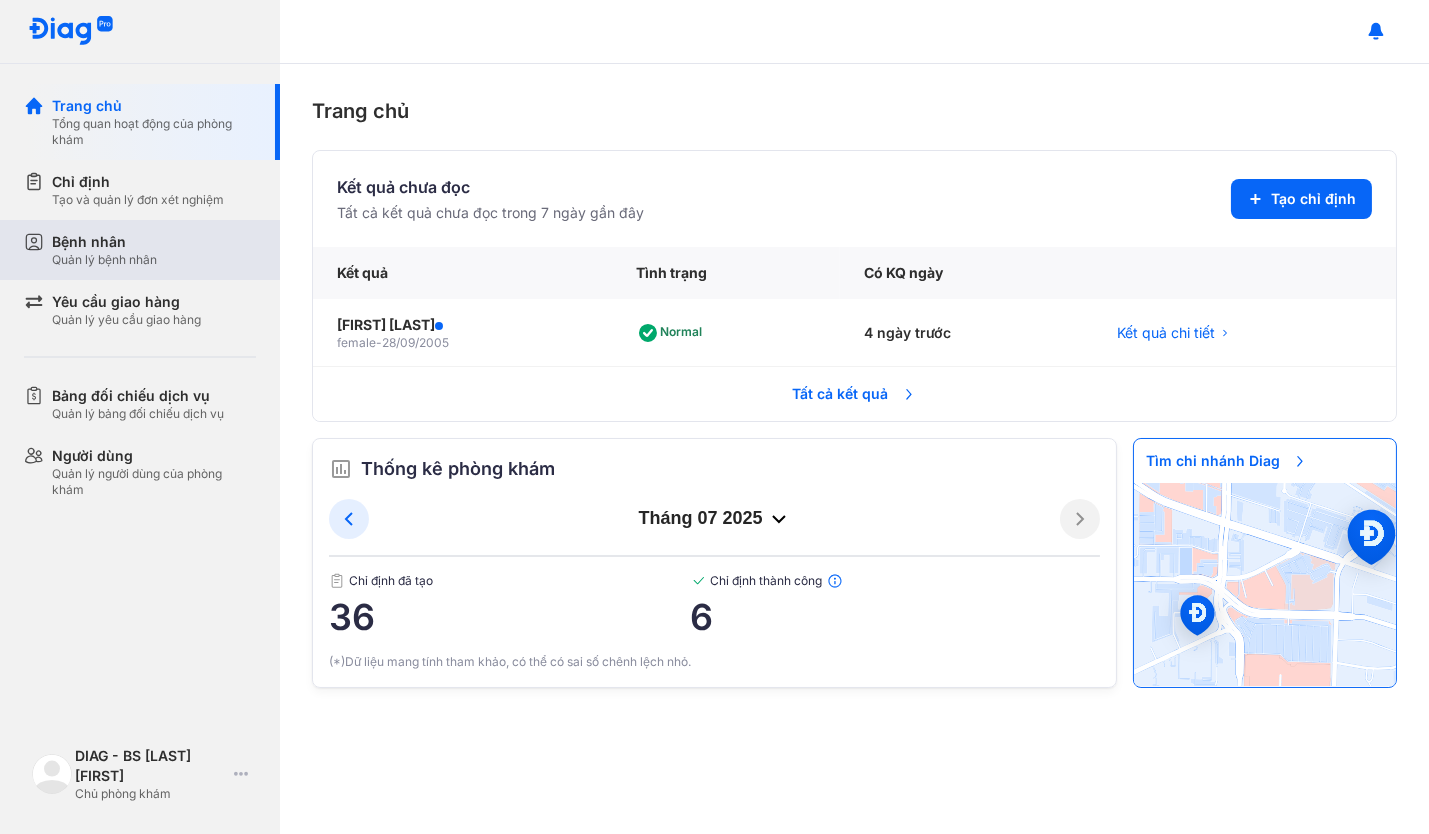 click on "Bệnh nhân Quản lý bệnh nhân" at bounding box center (154, 250) 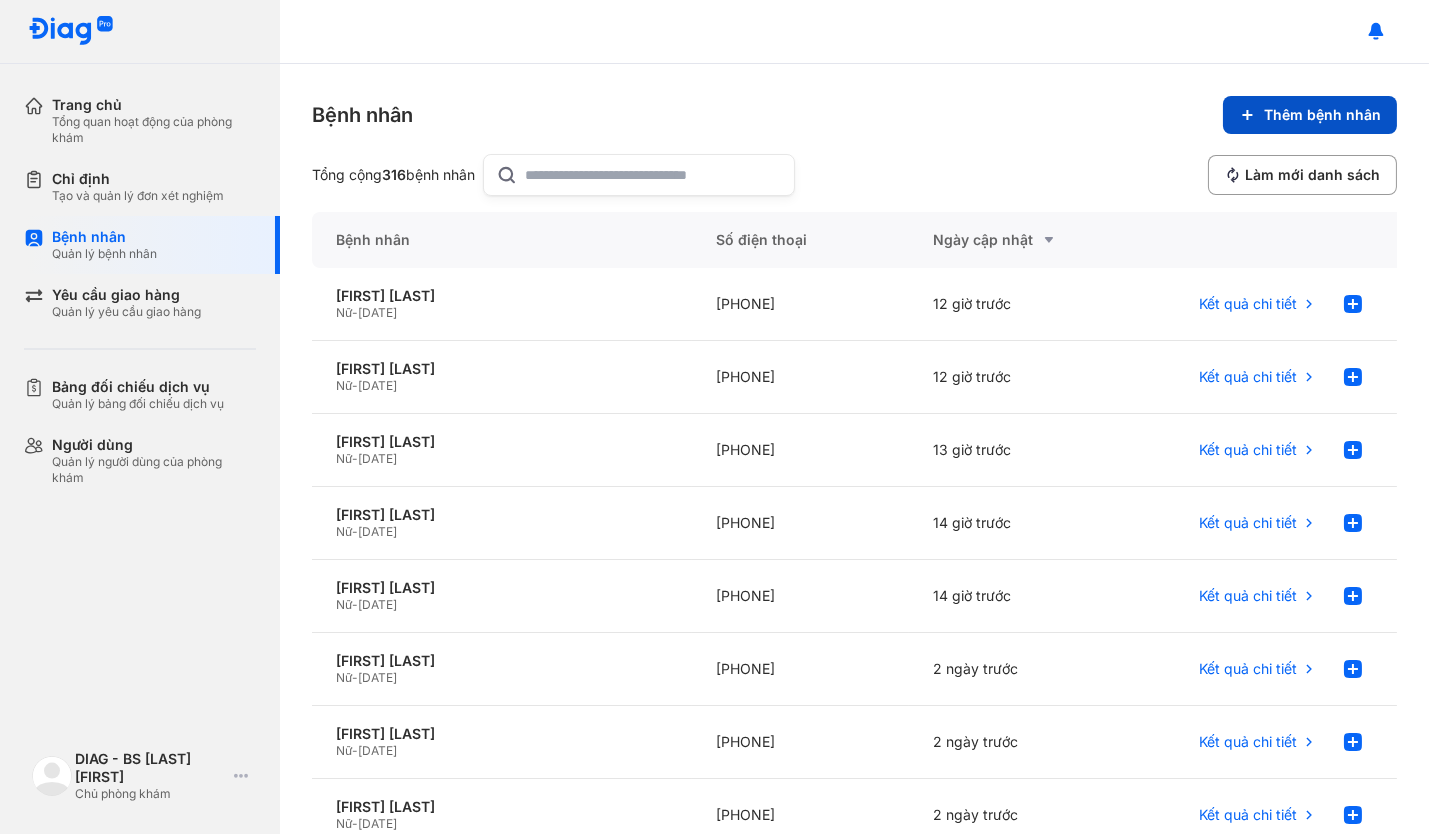 click on "Thêm bệnh nhân" 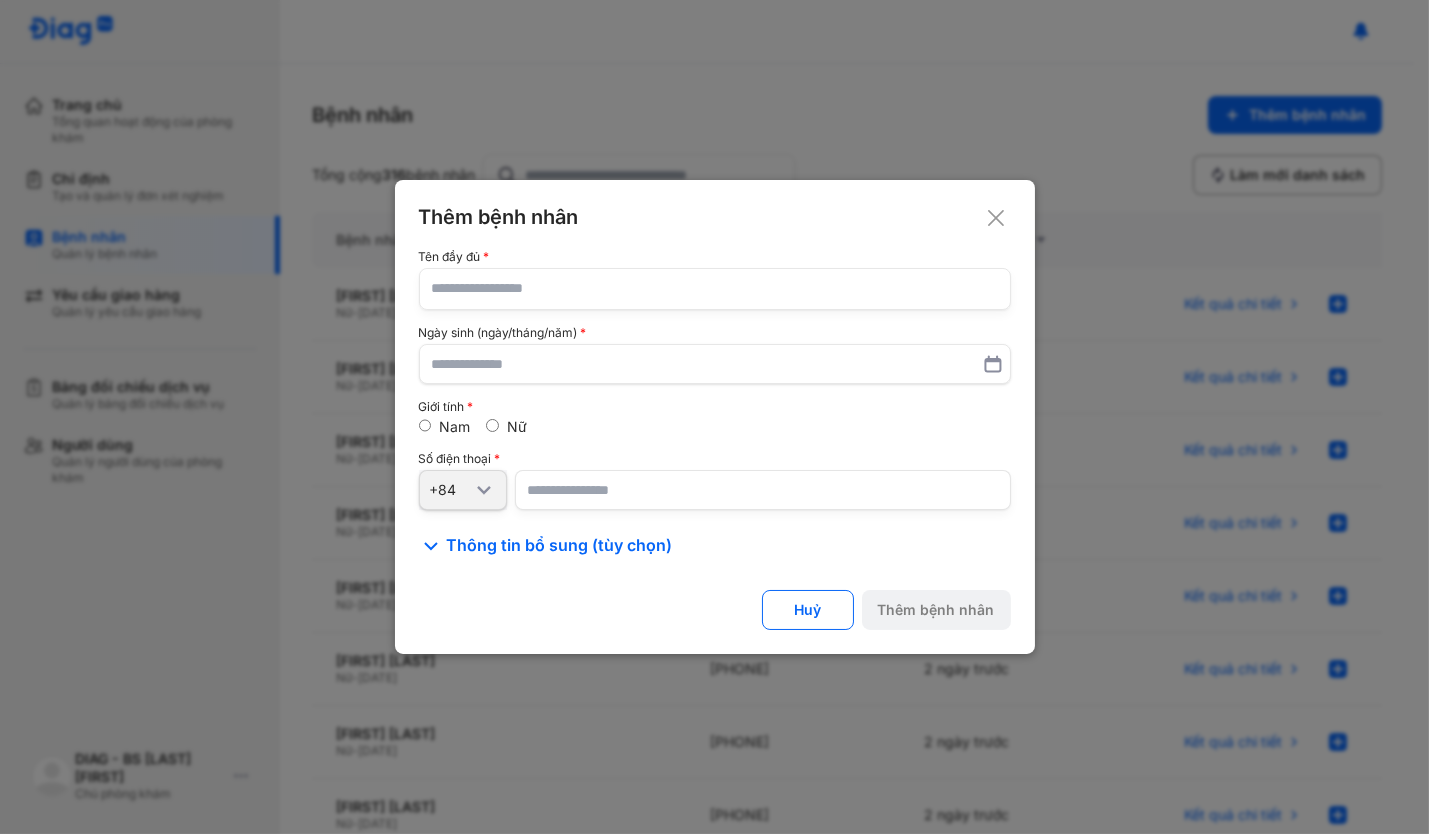 click 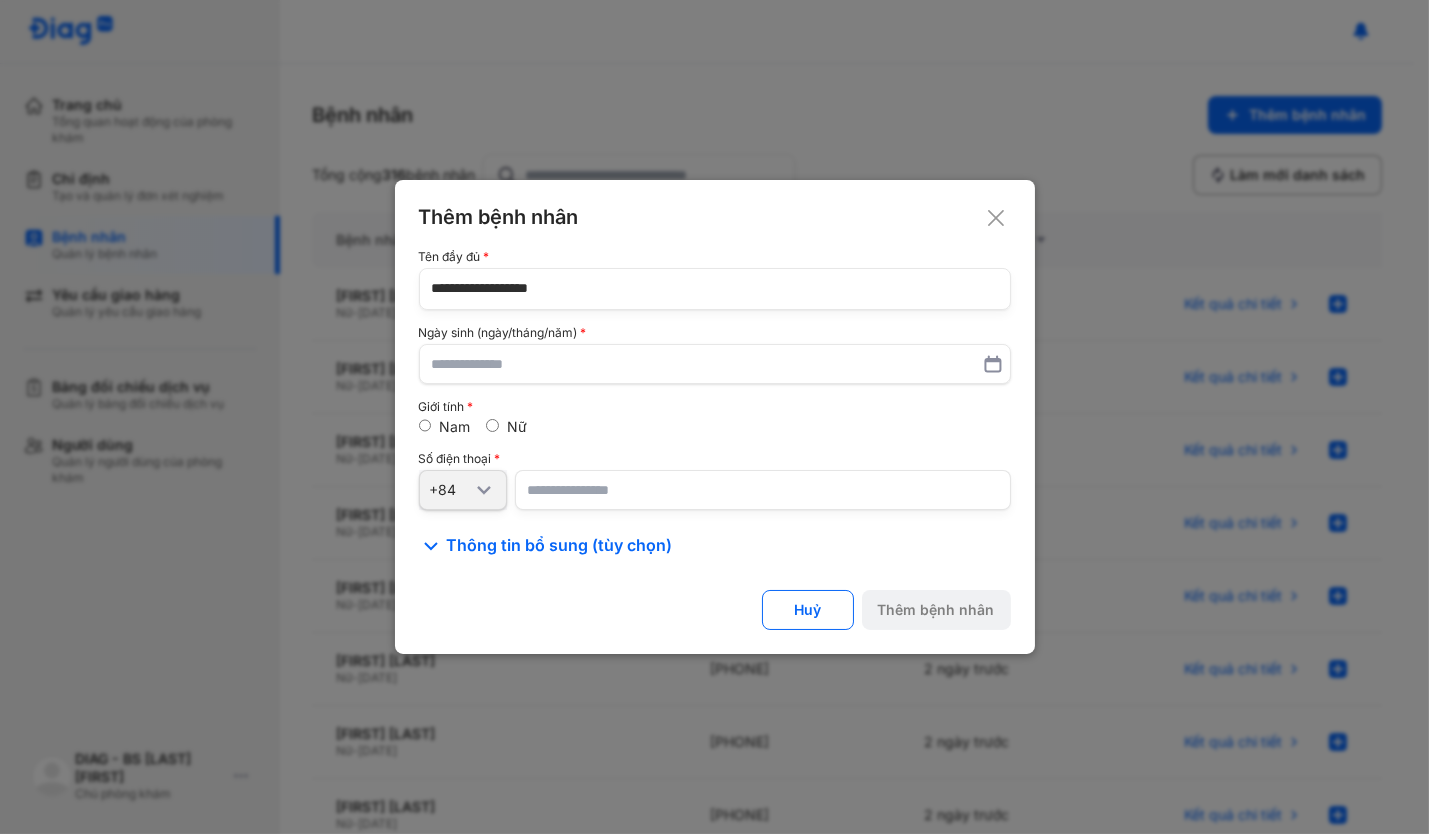type on "**********" 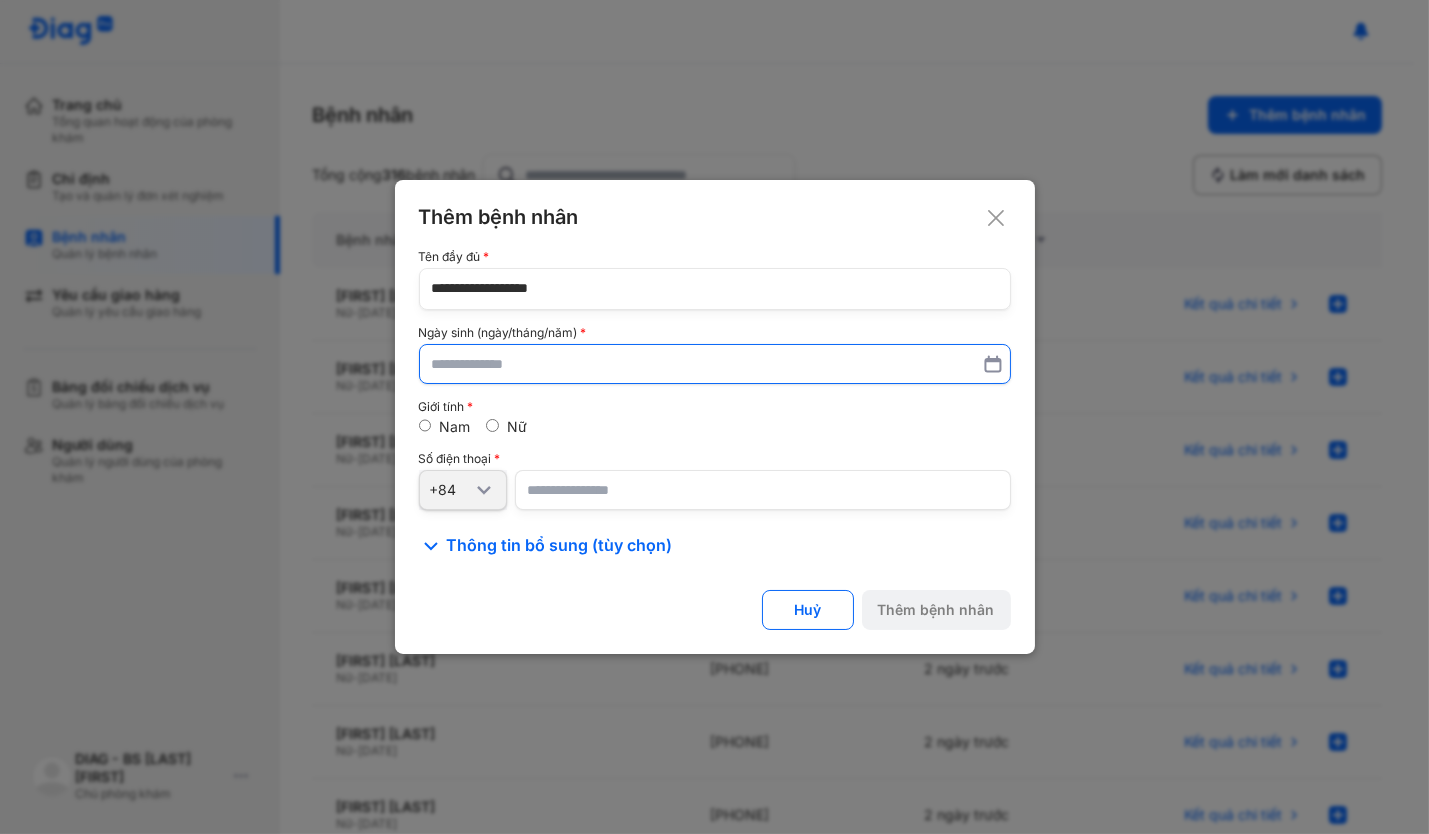 paste on "**********" 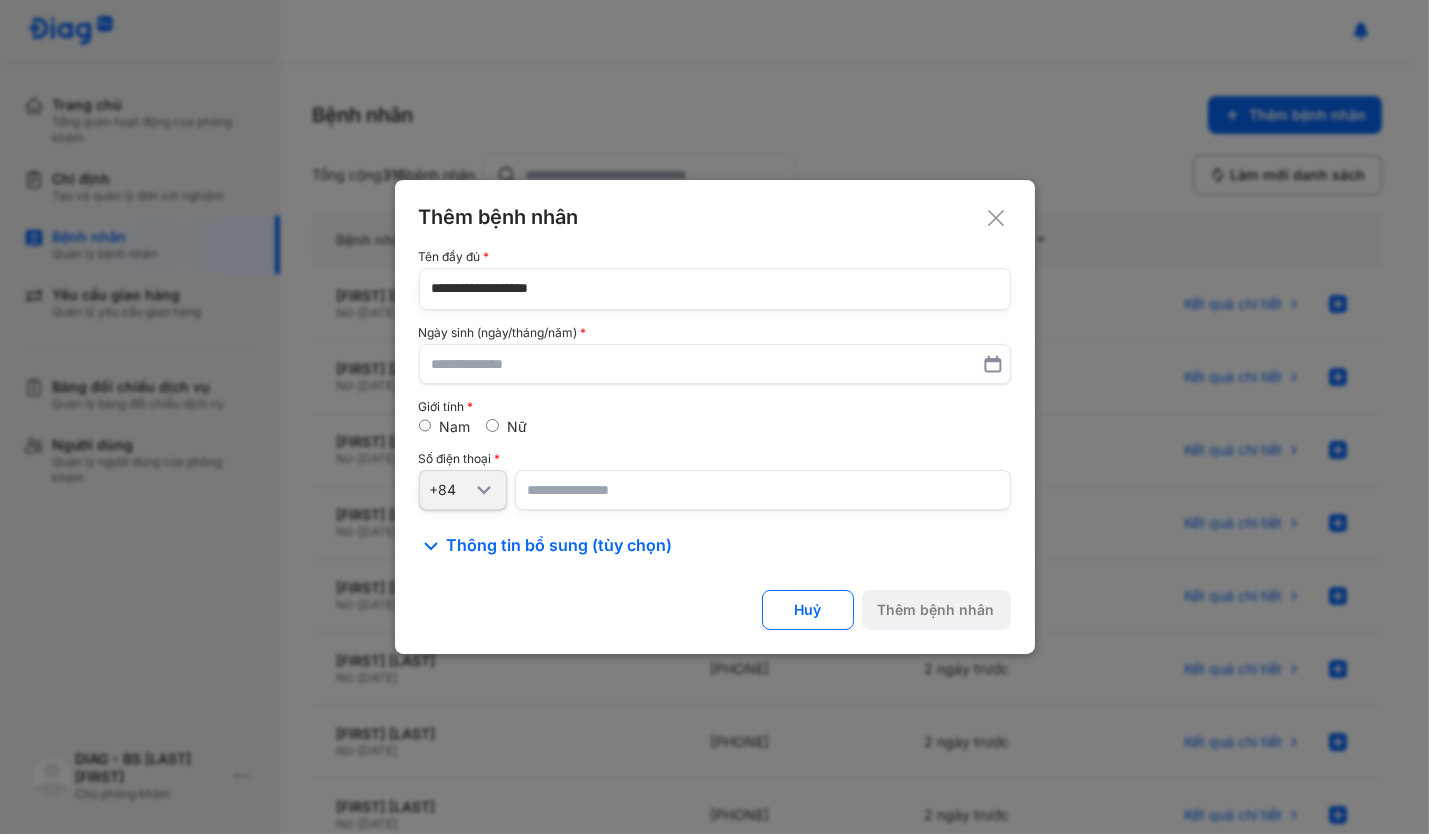 type on "**********" 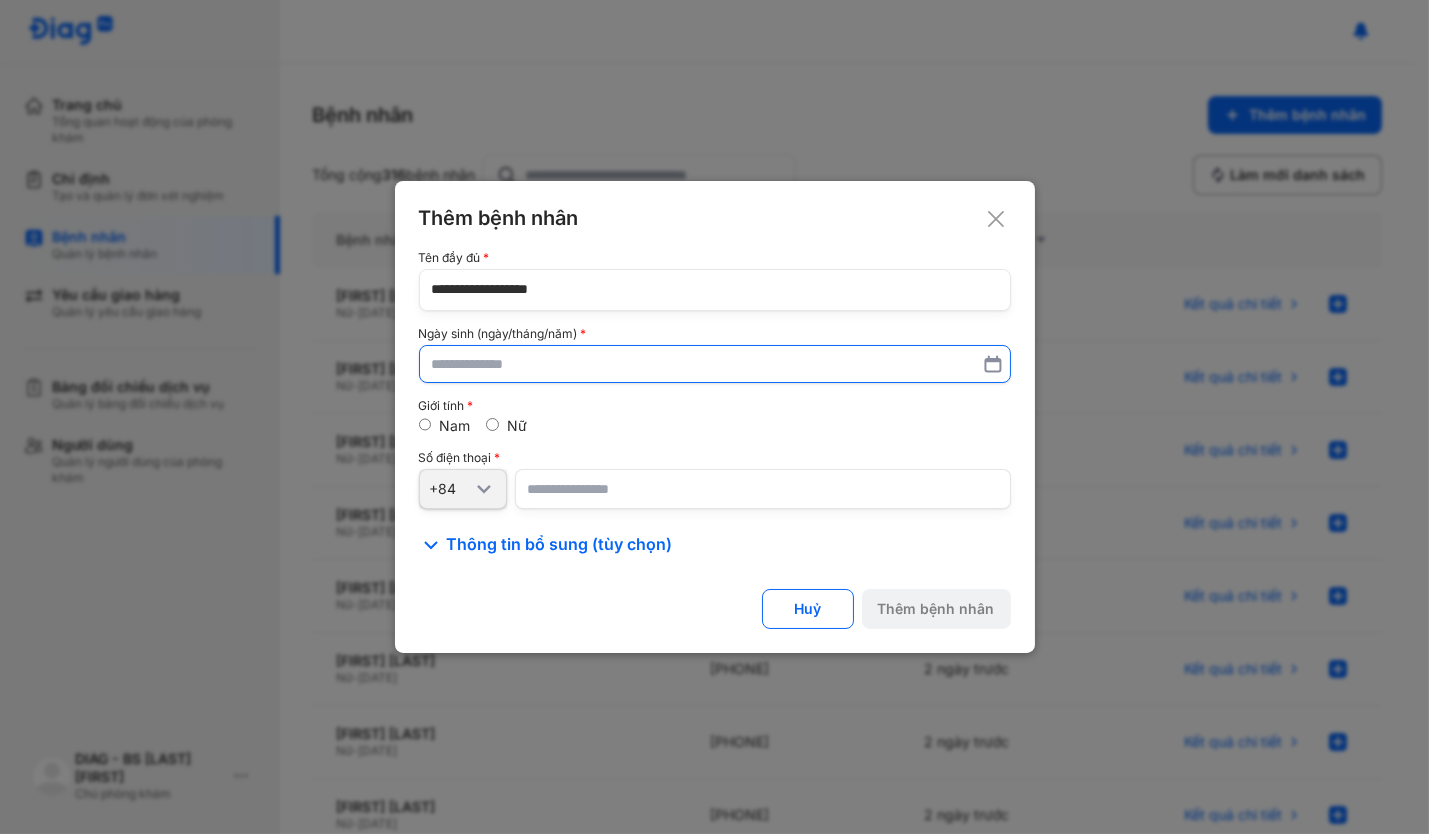 click at bounding box center (715, 364) 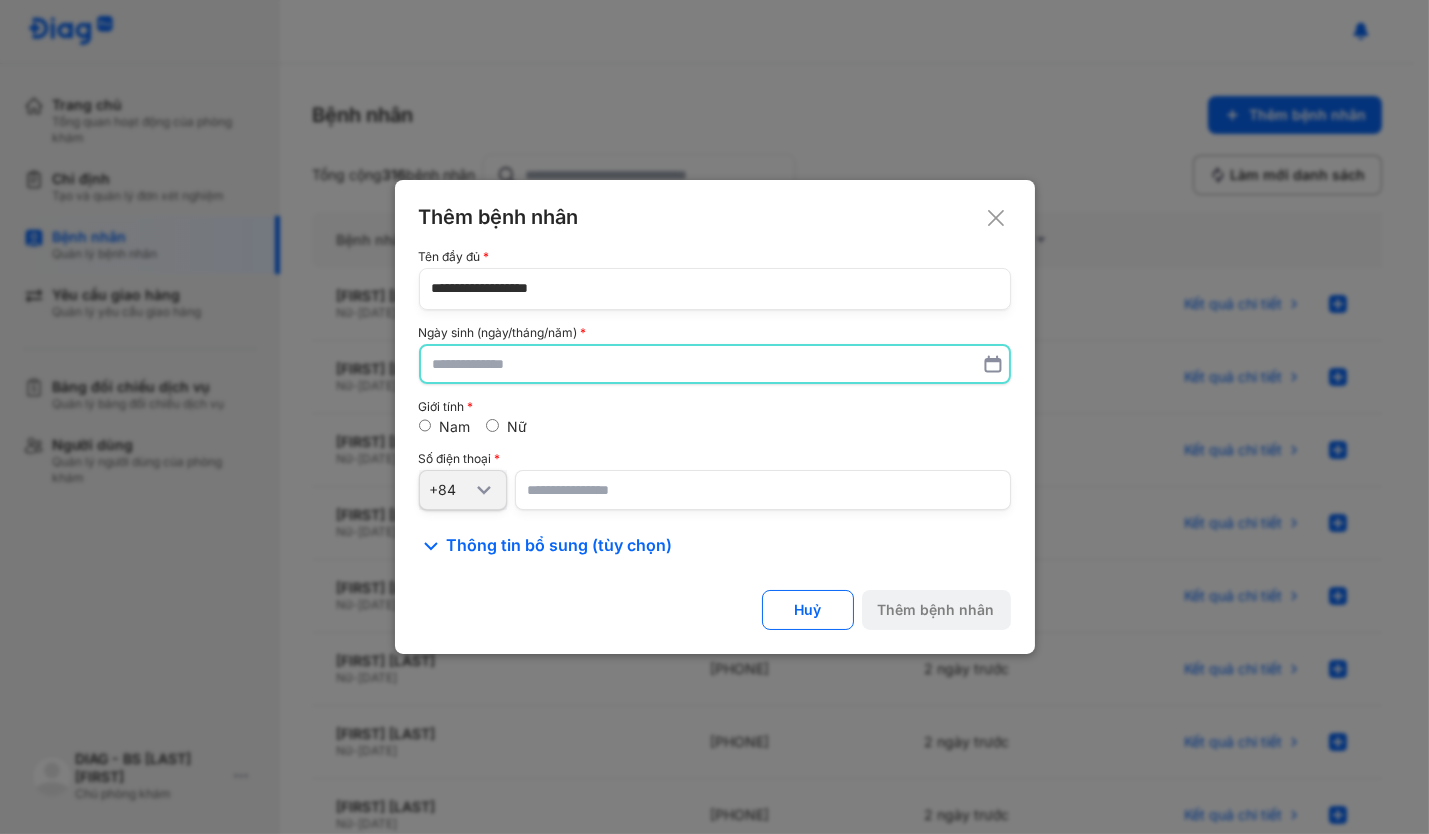 paste on "**********" 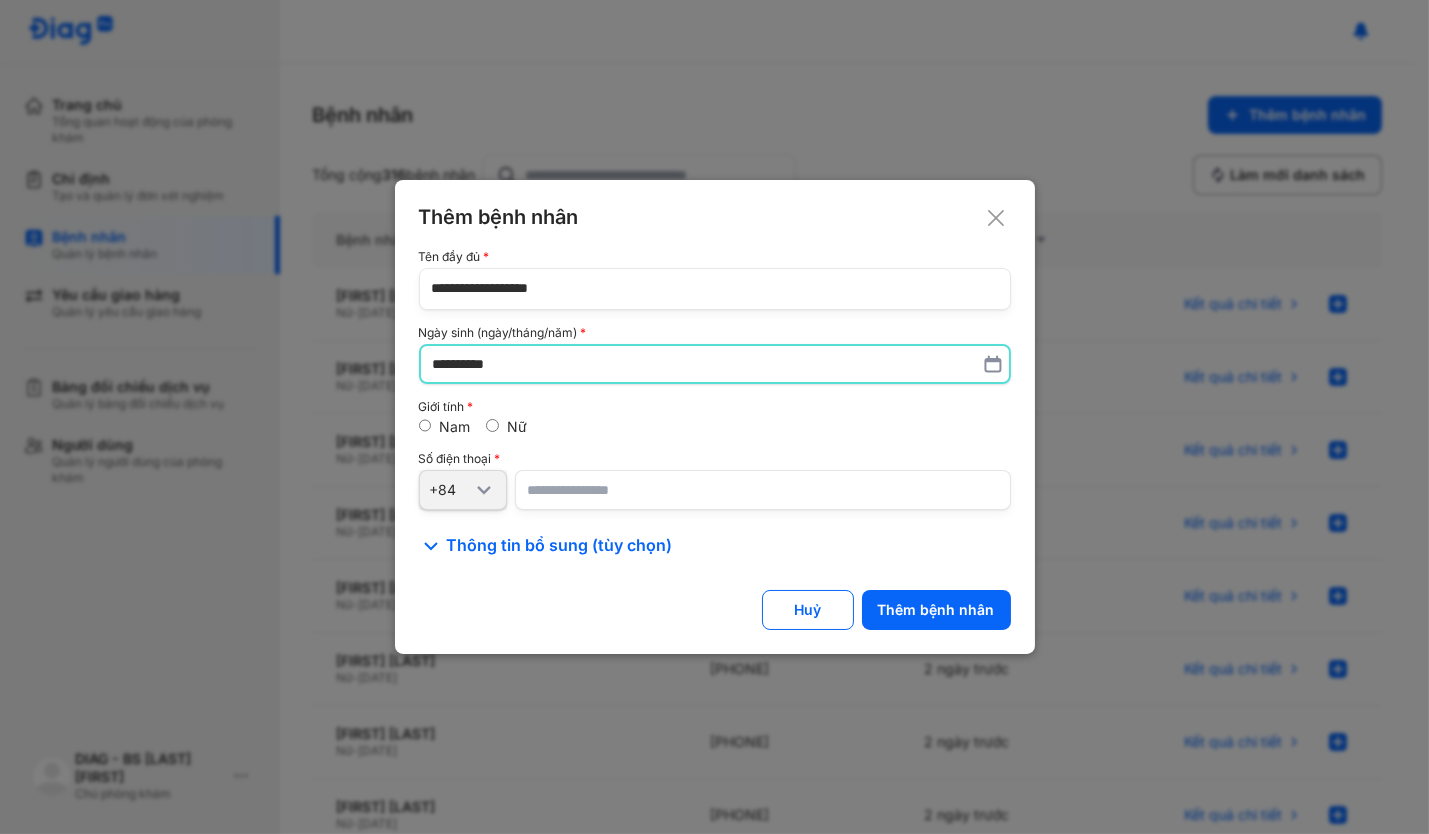 type on "**********" 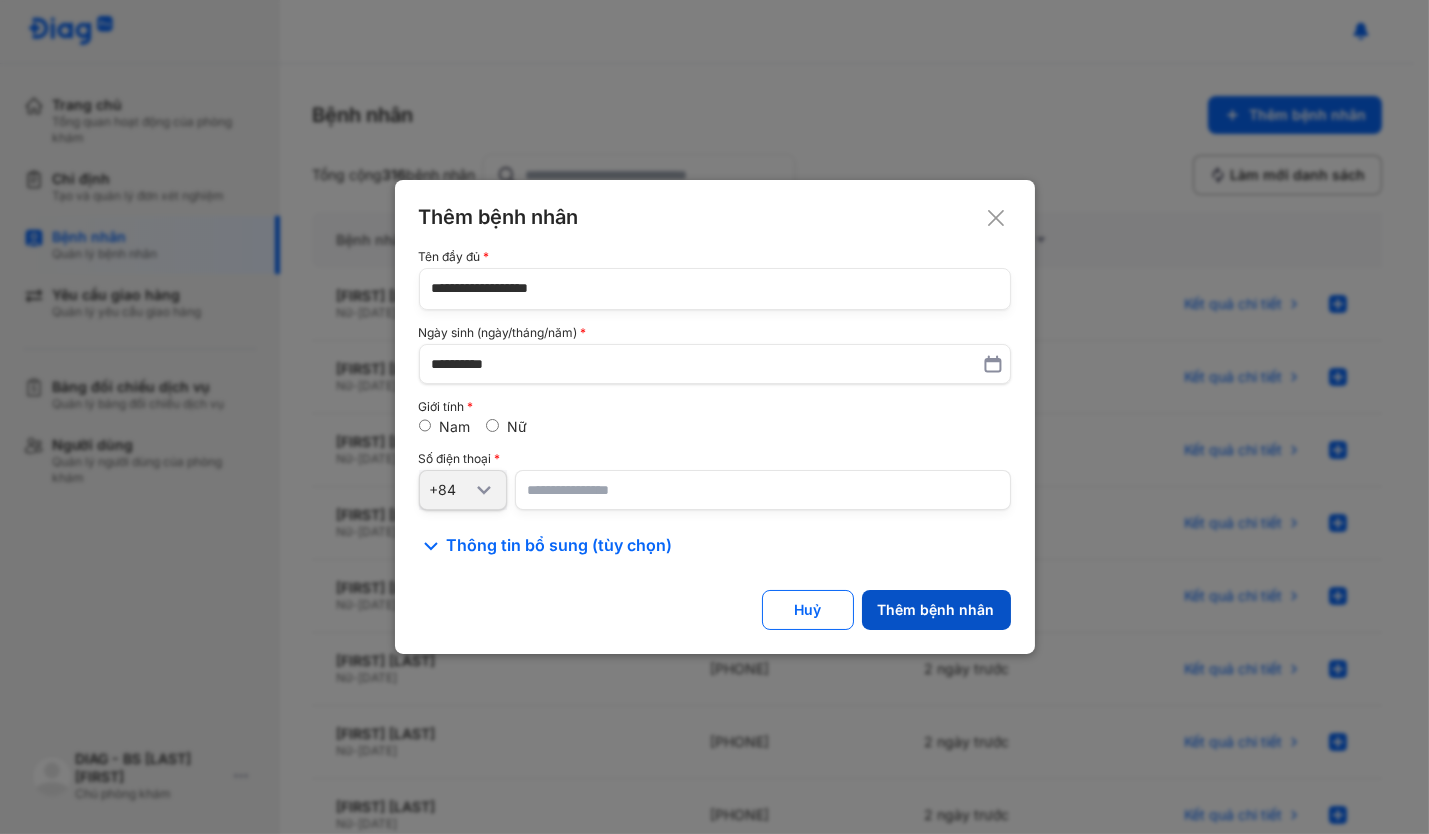 click on "Thêm bệnh nhân" 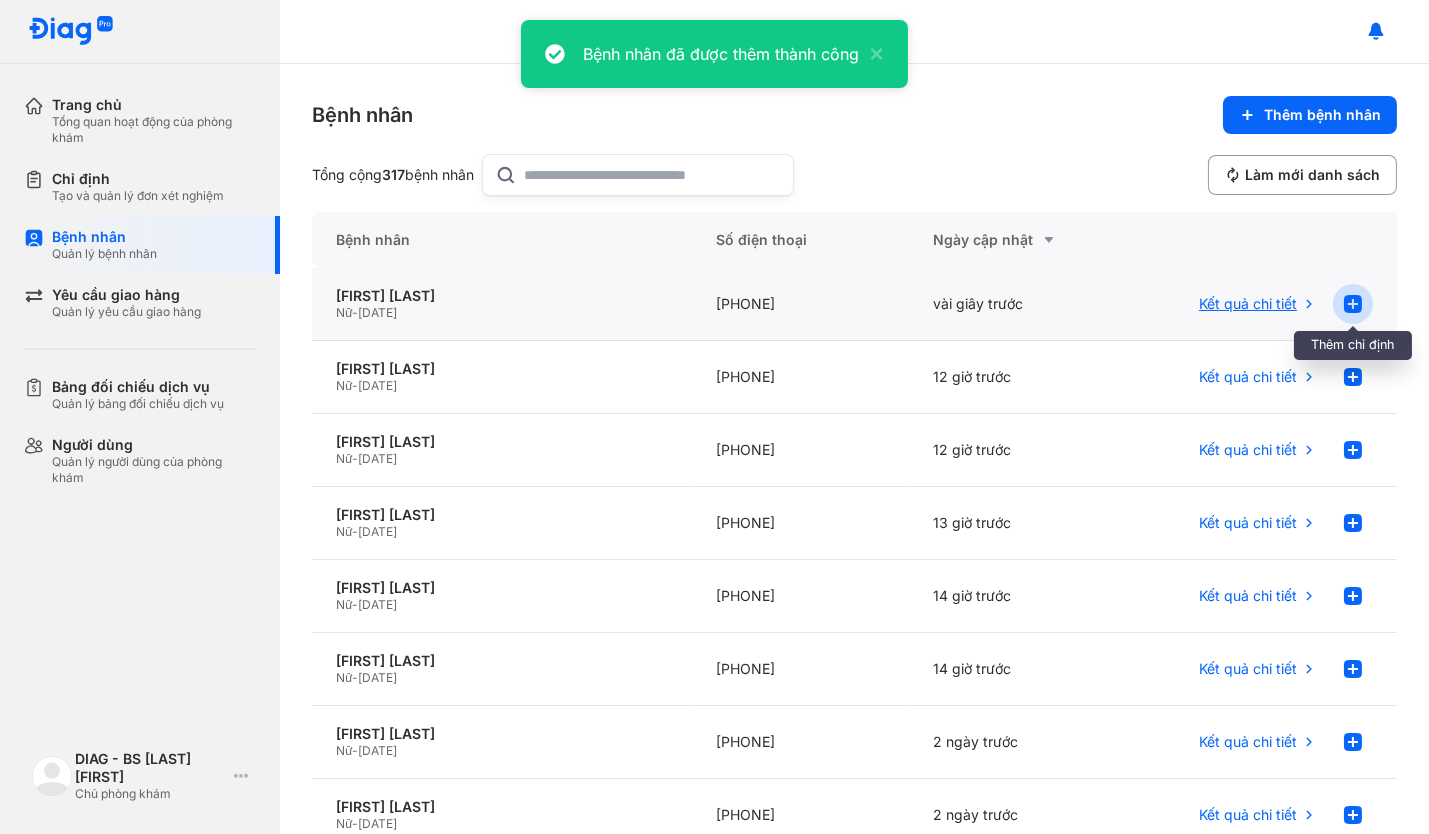 click 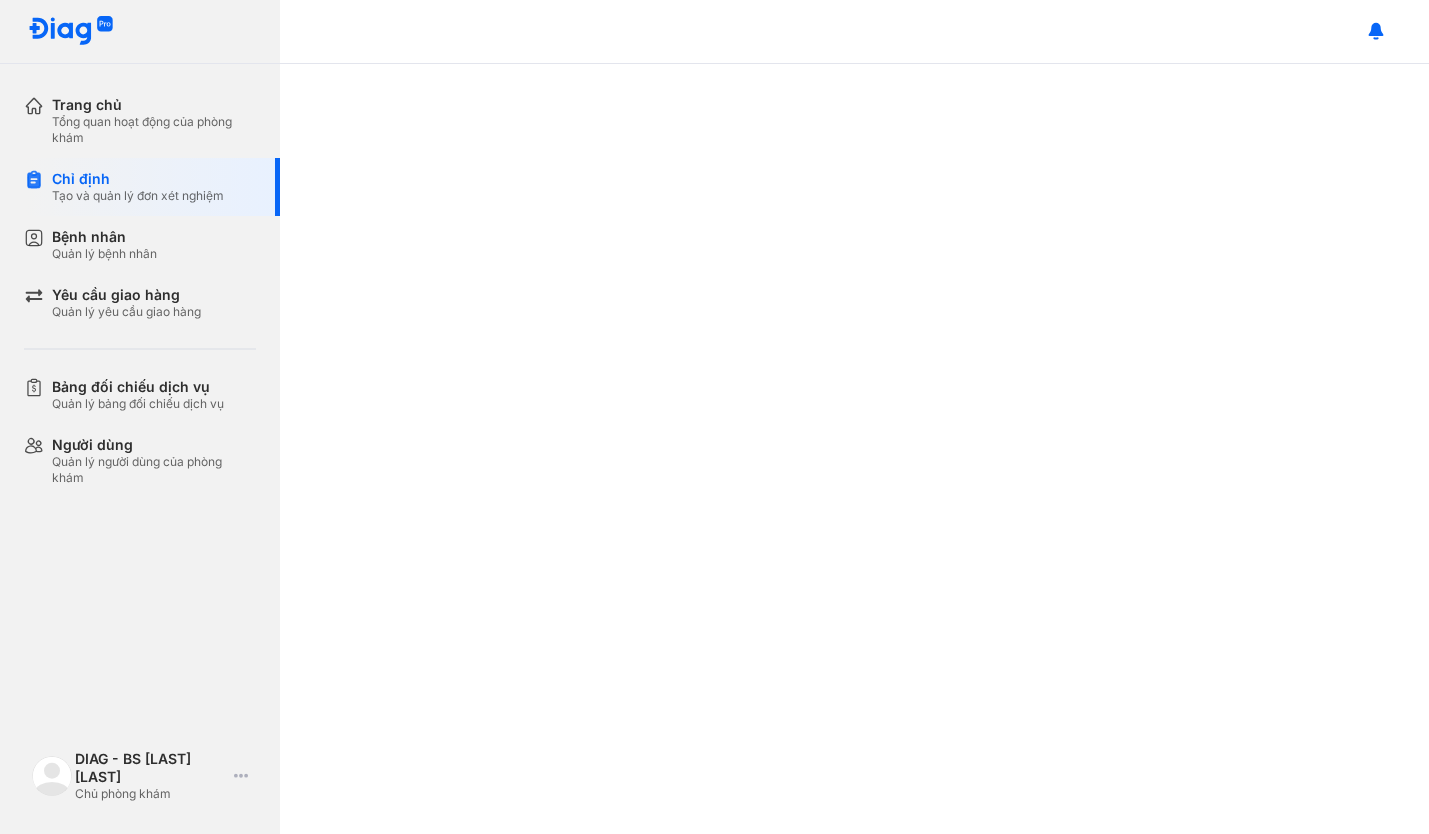 scroll, scrollTop: 0, scrollLeft: 0, axis: both 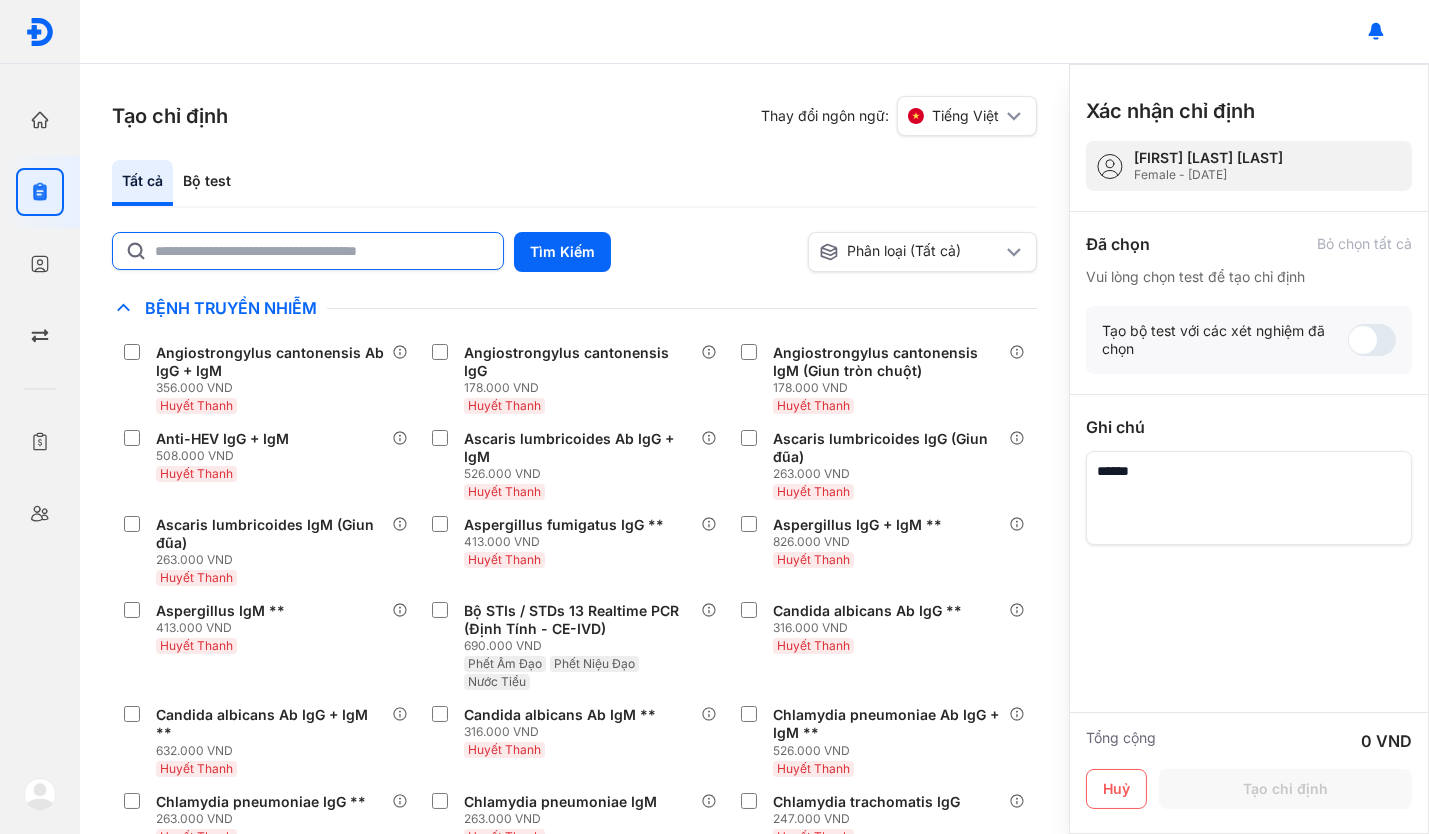 click 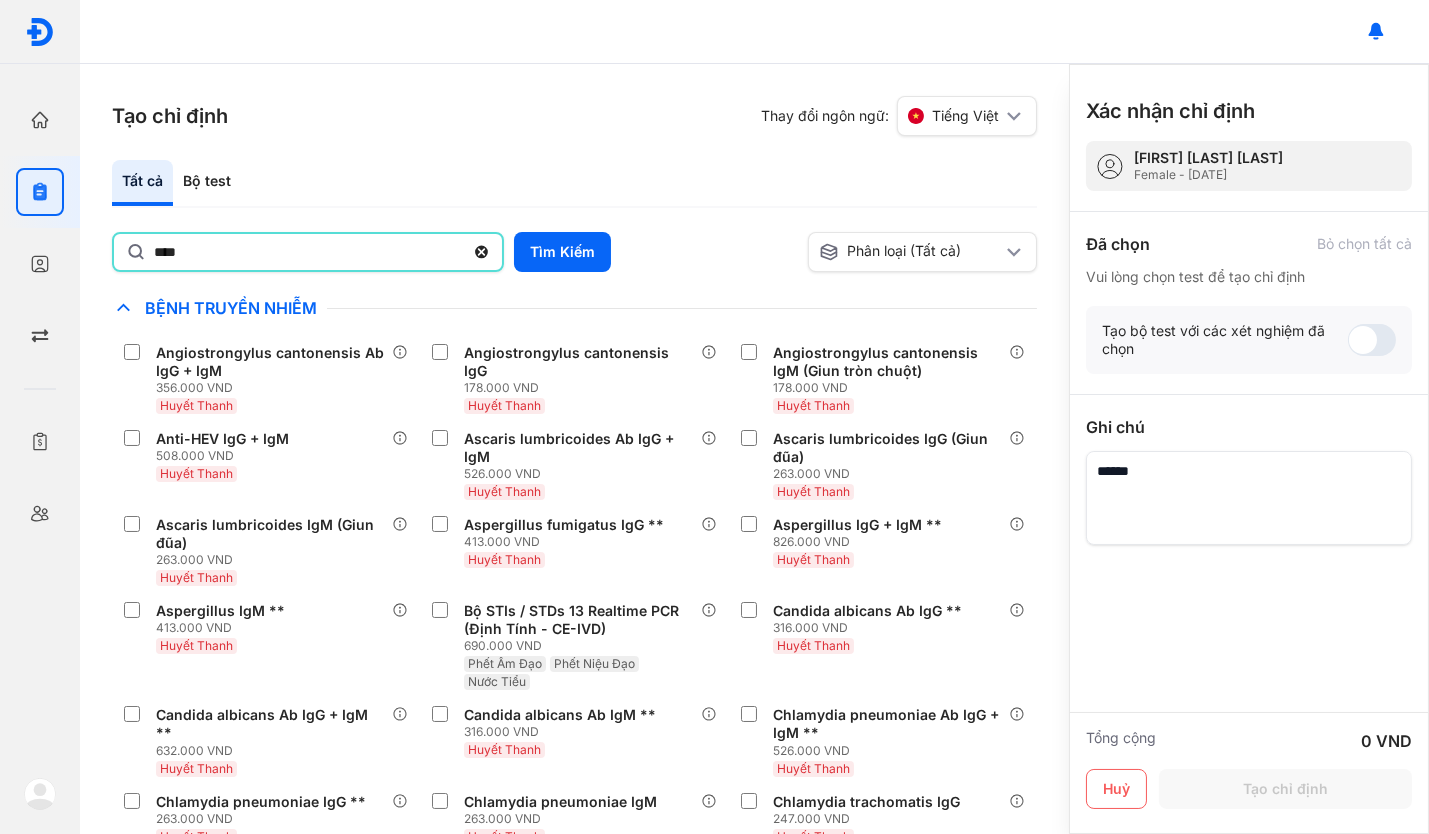 click on "****" 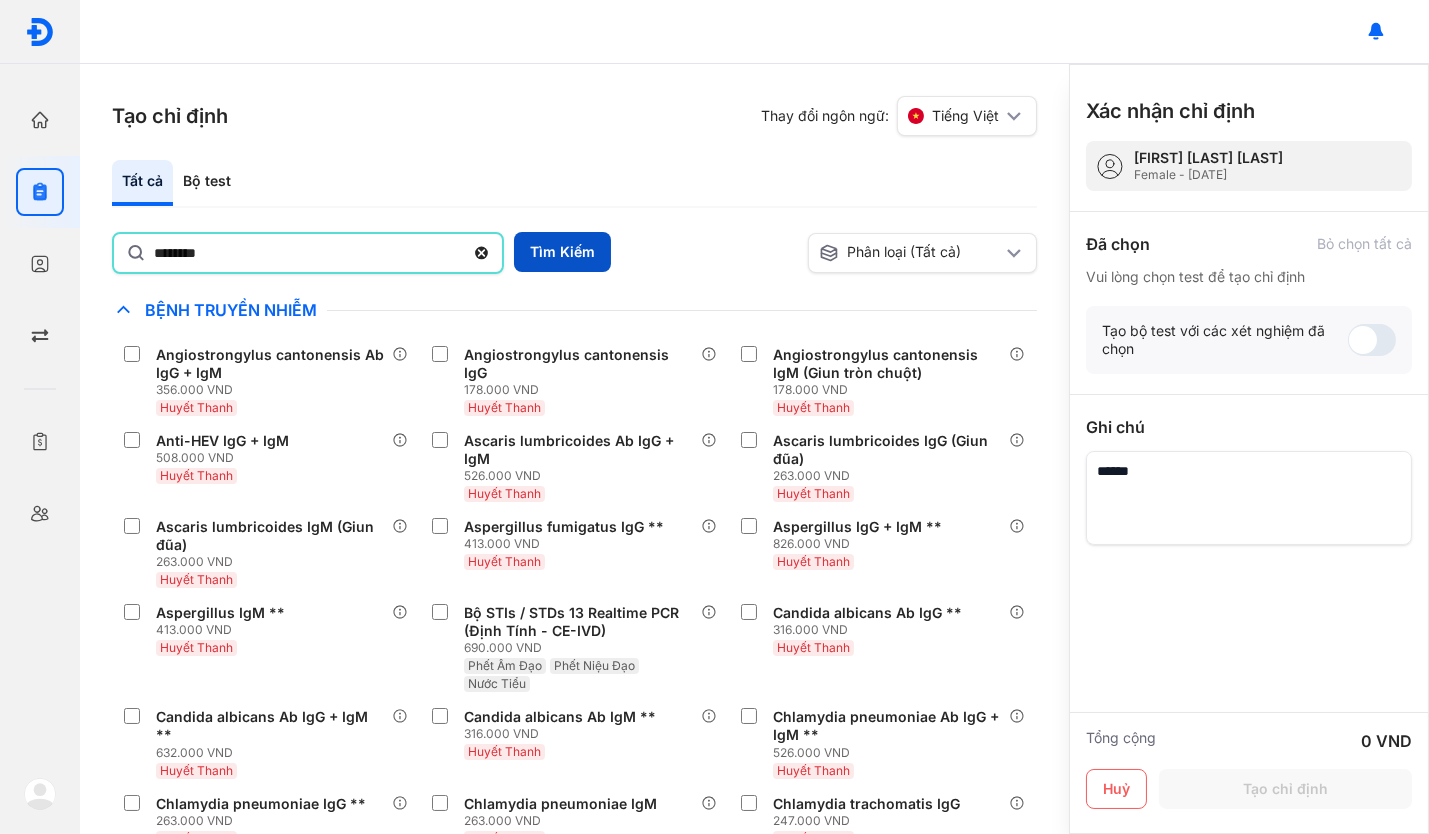 click on "Tìm Kiếm" at bounding box center (562, 252) 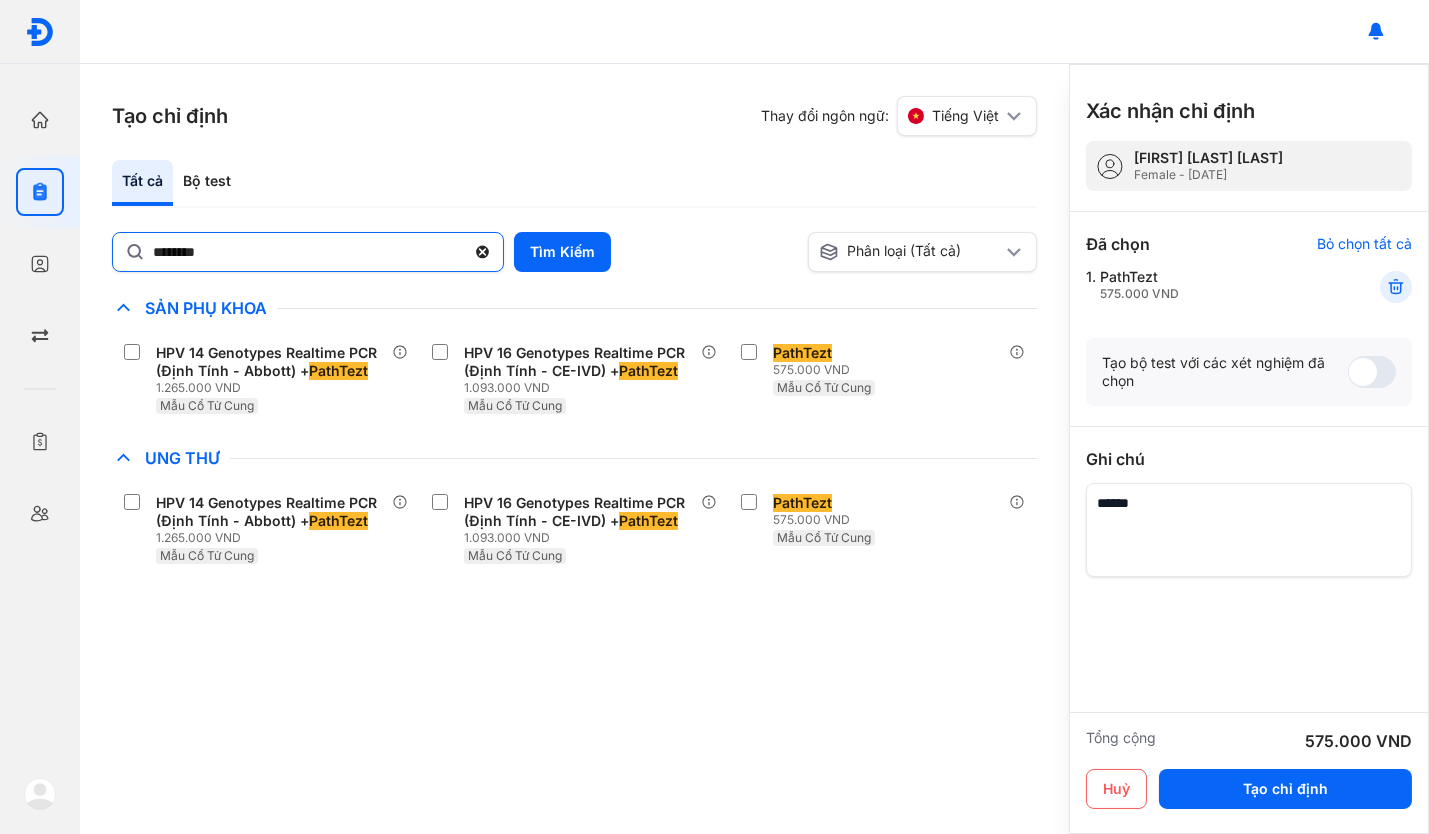 click 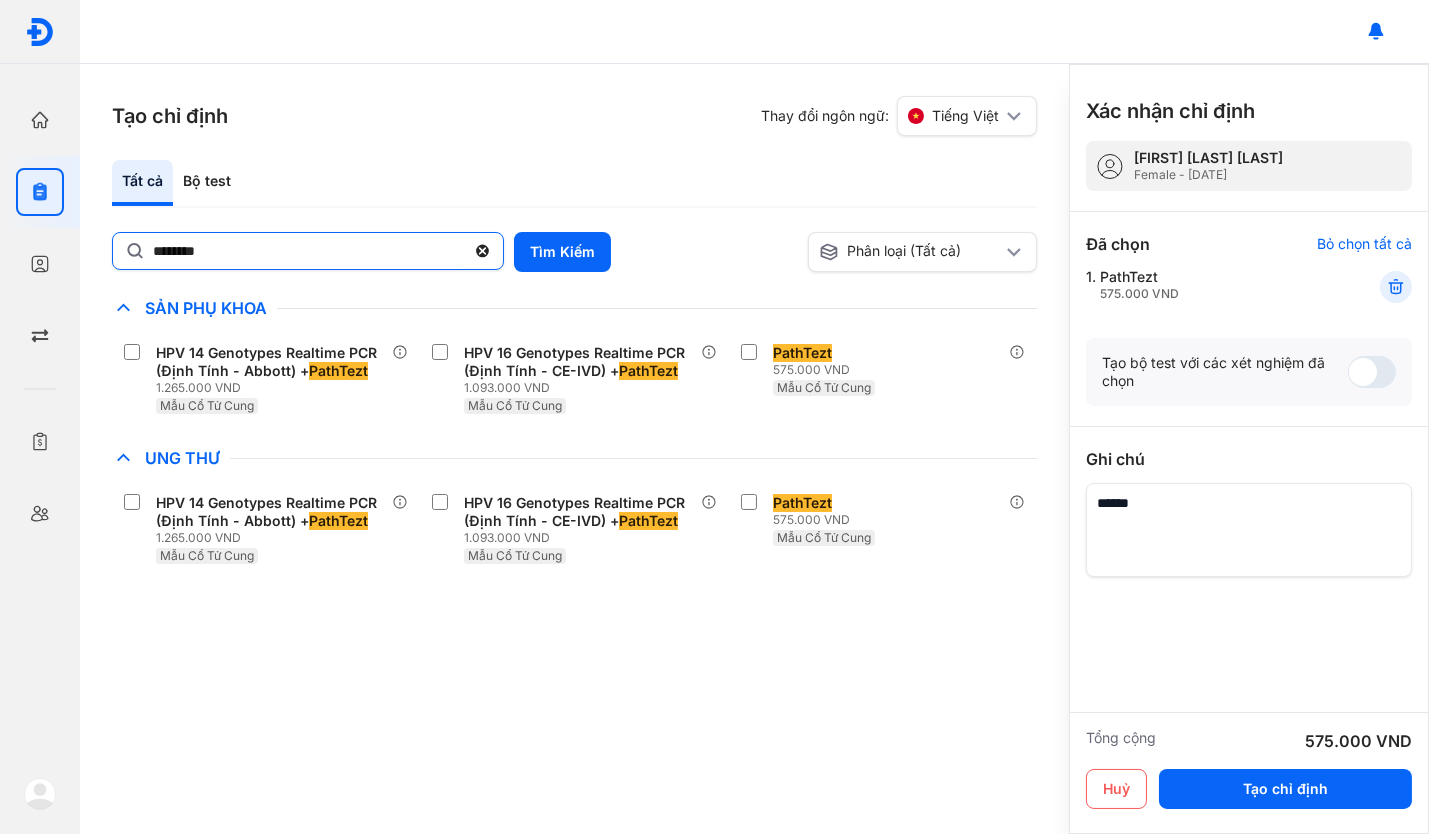 click on "********" 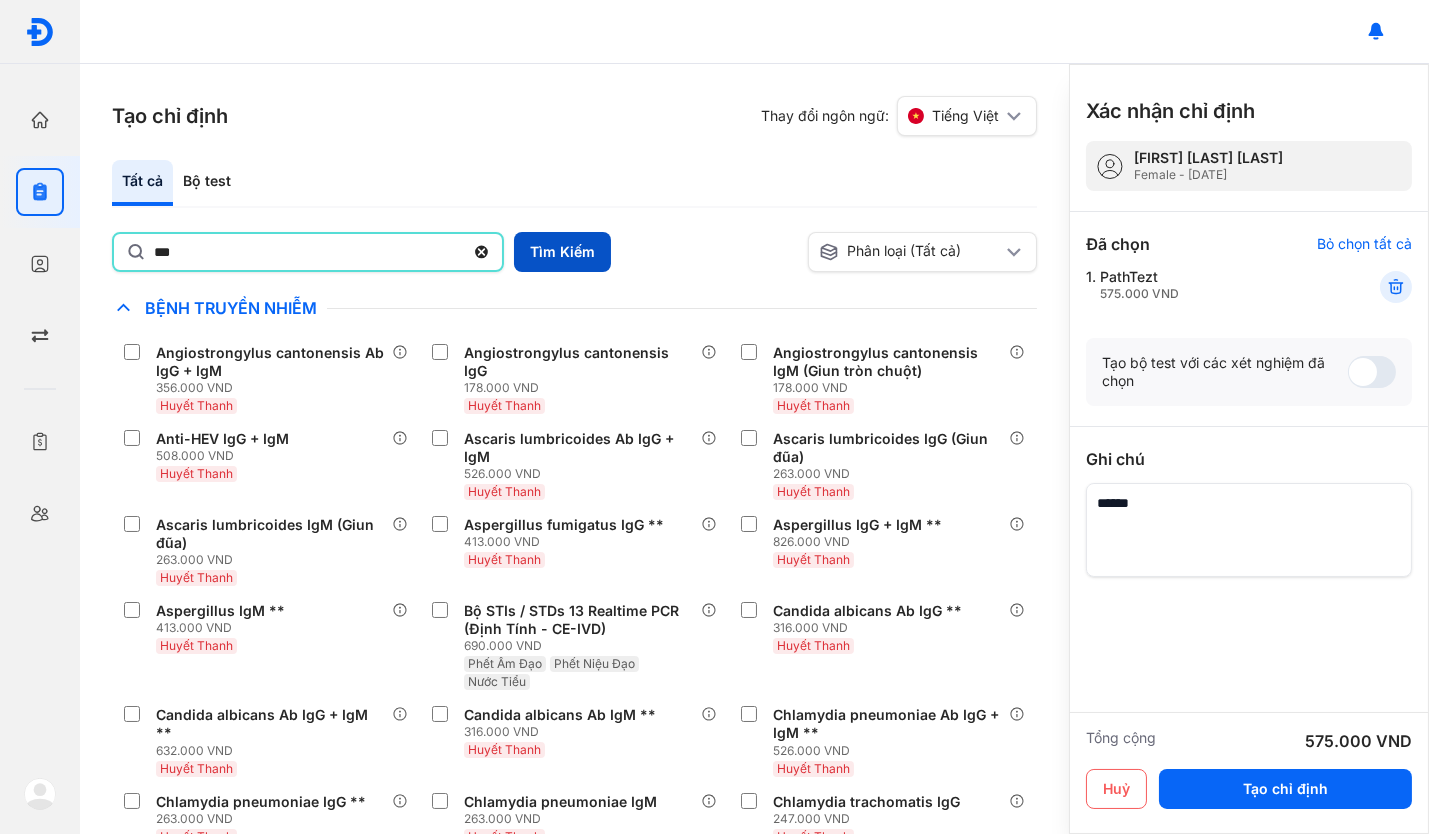 type on "***" 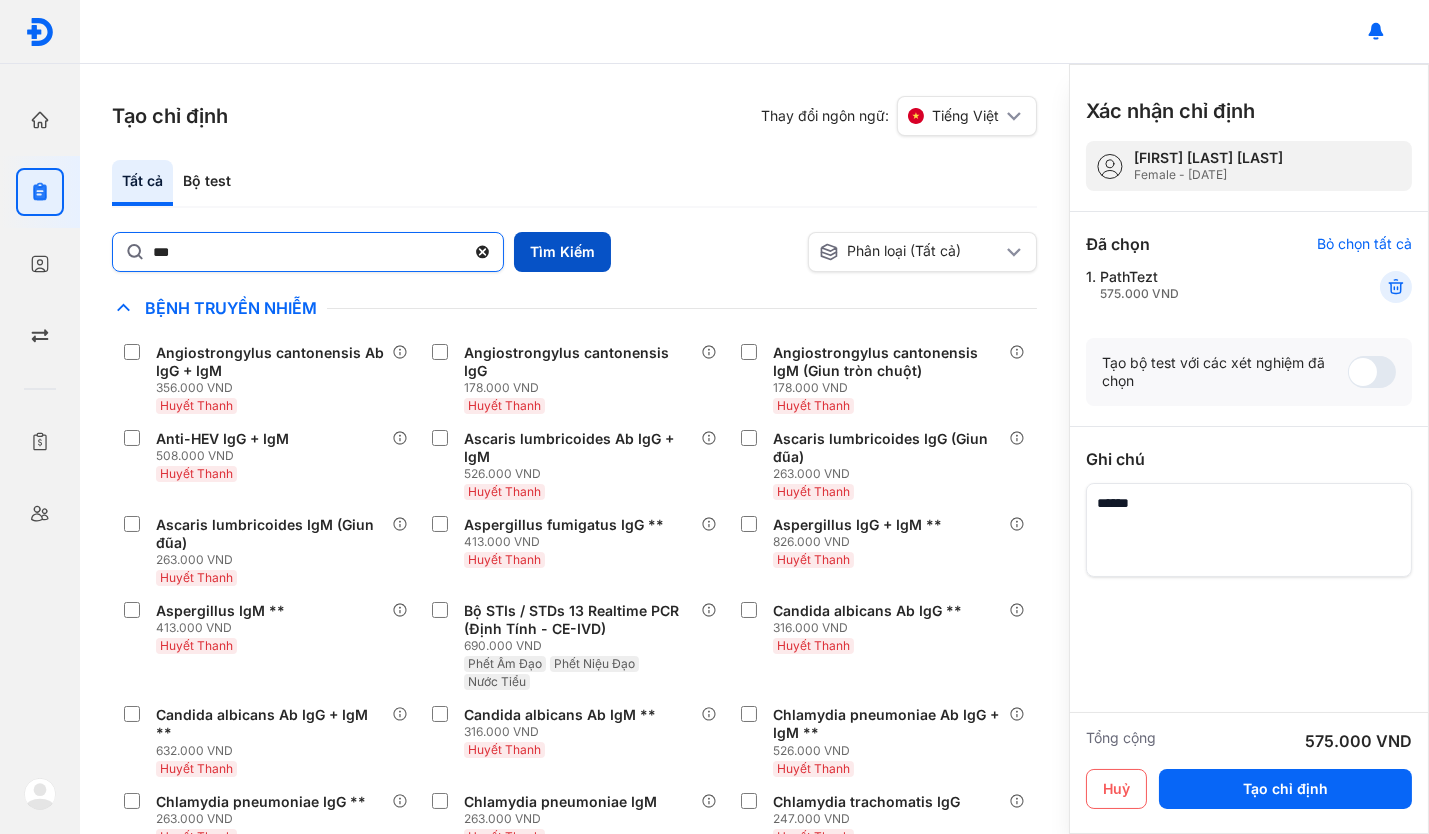 click on "Tìm Kiếm" at bounding box center (562, 252) 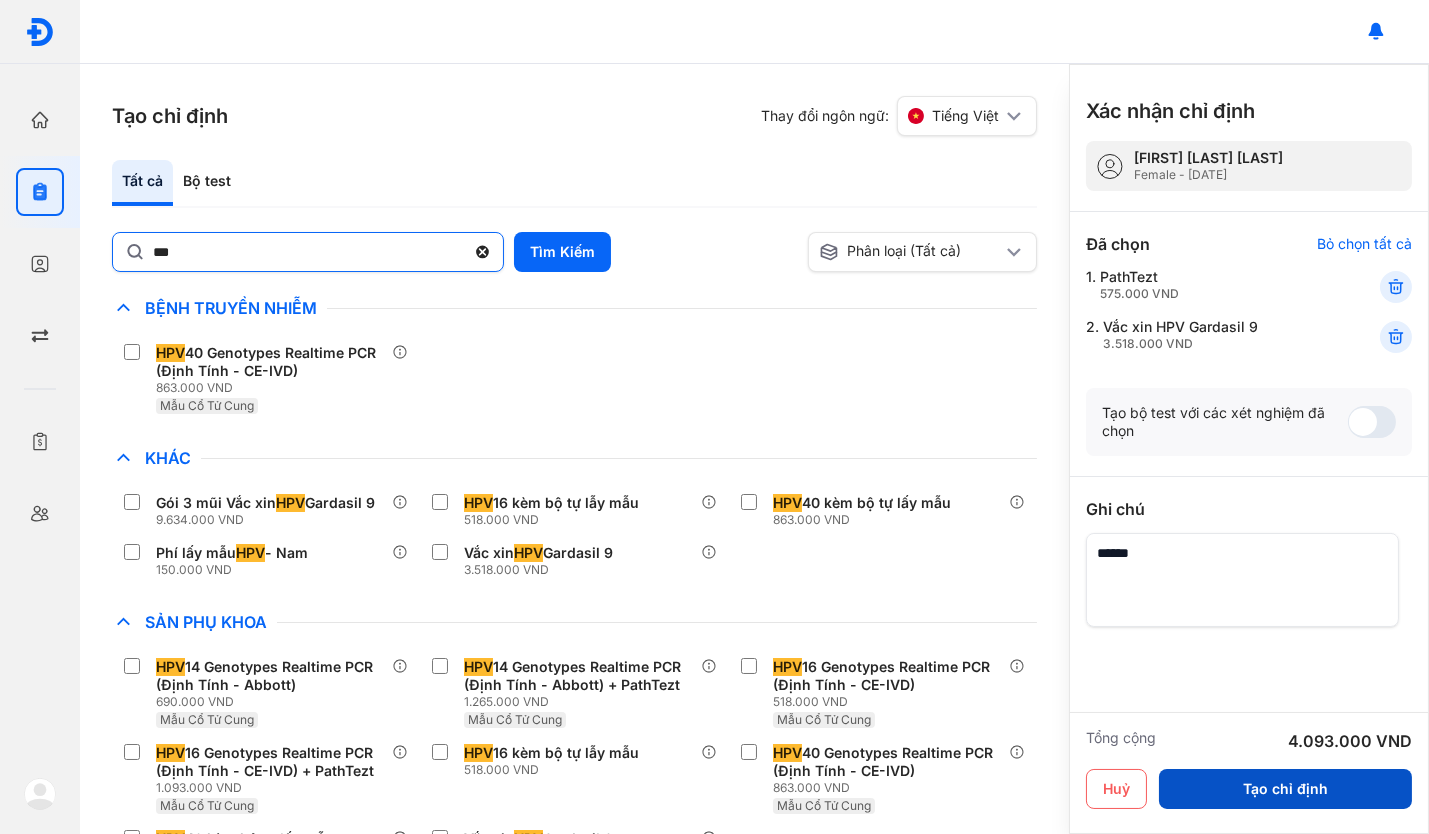 click on "Tạo chỉ định" at bounding box center (1285, 789) 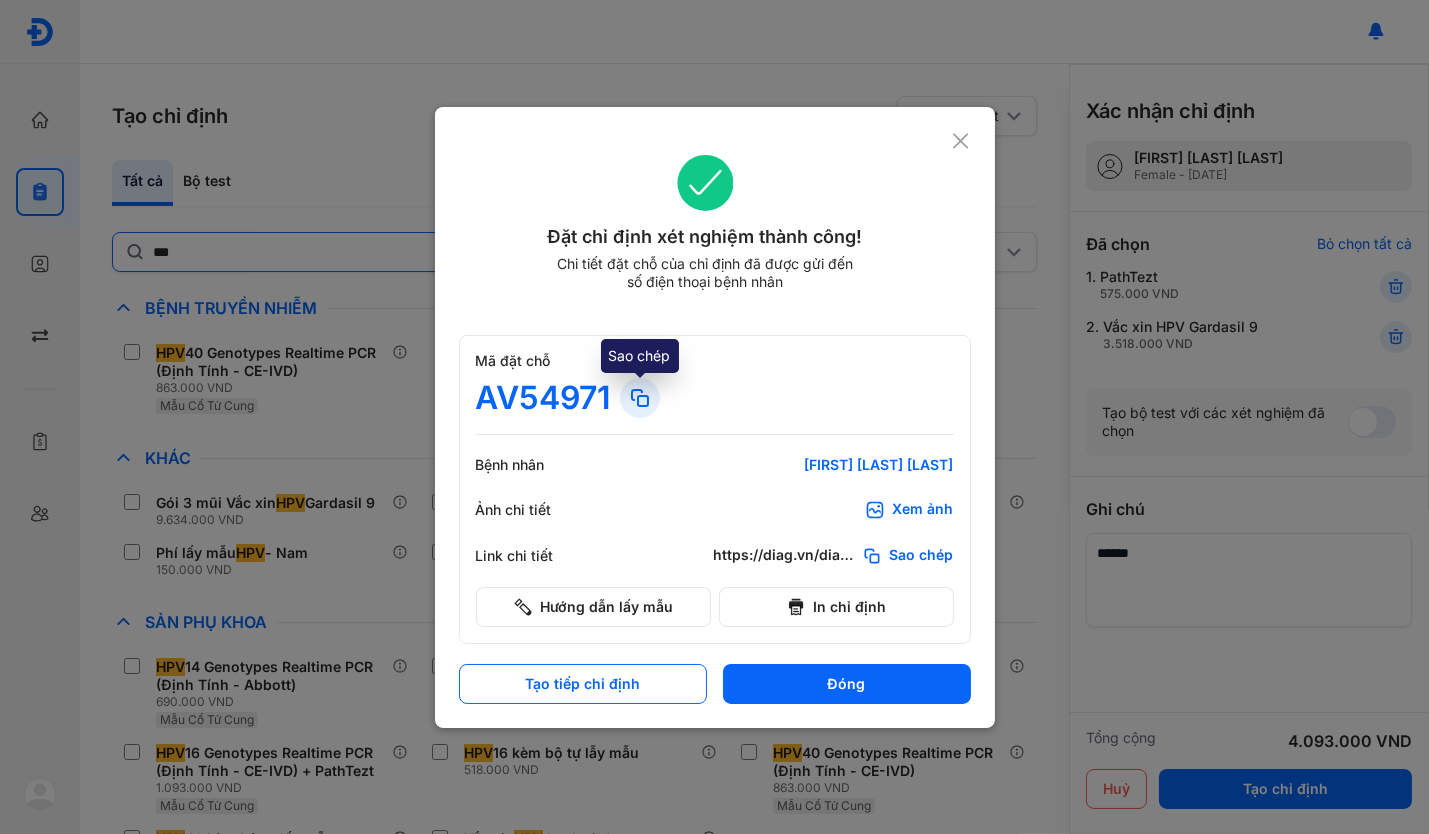 click 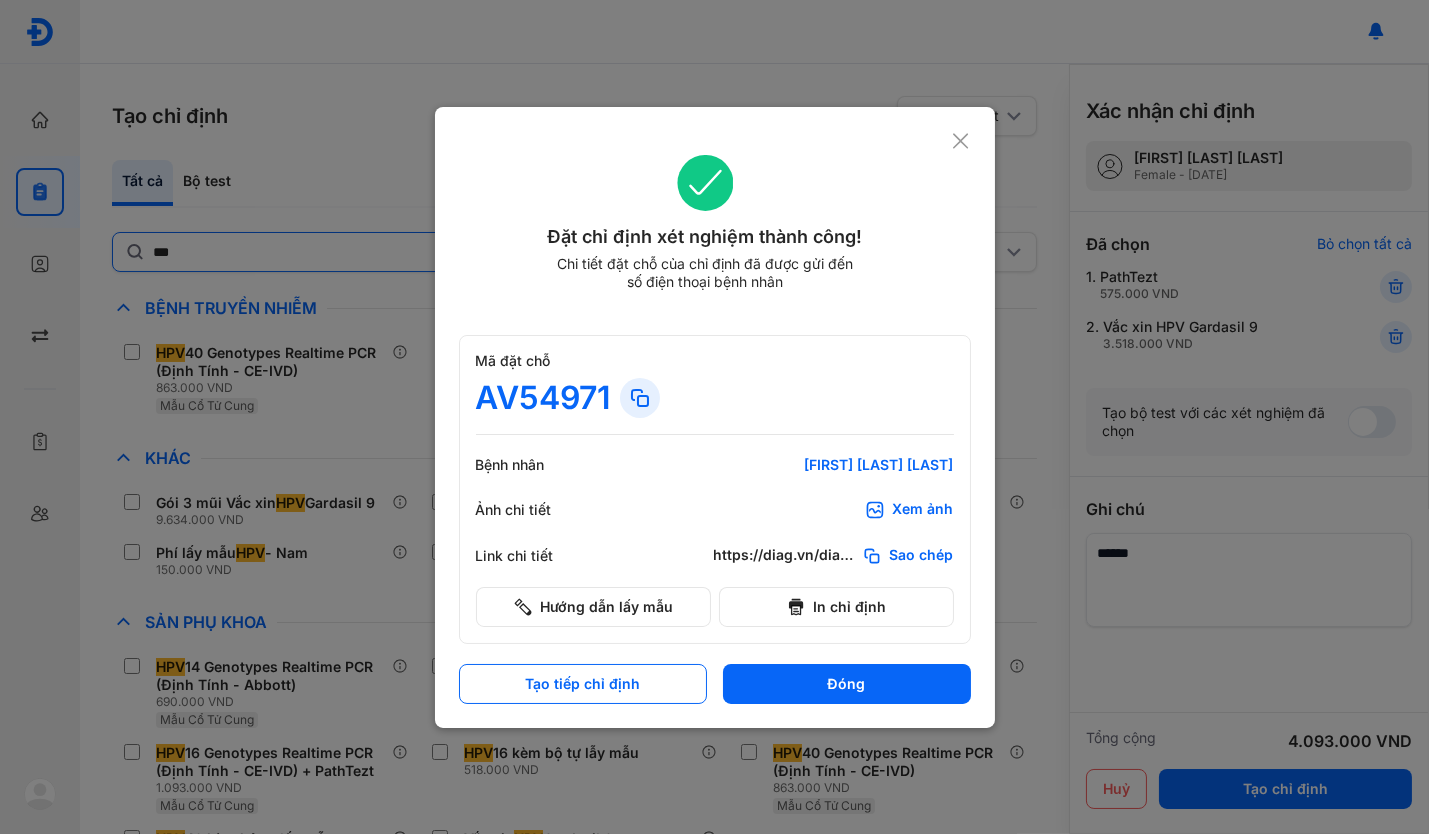click 